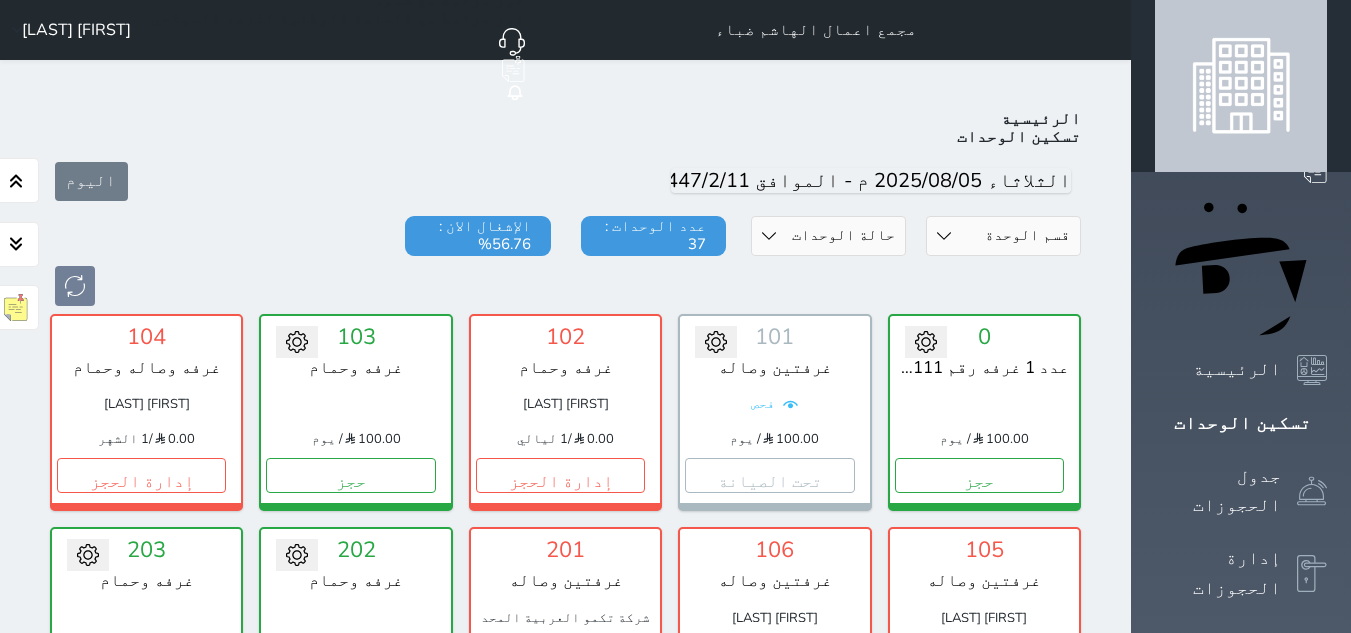 click on "حجز" at bounding box center (979, 1969) 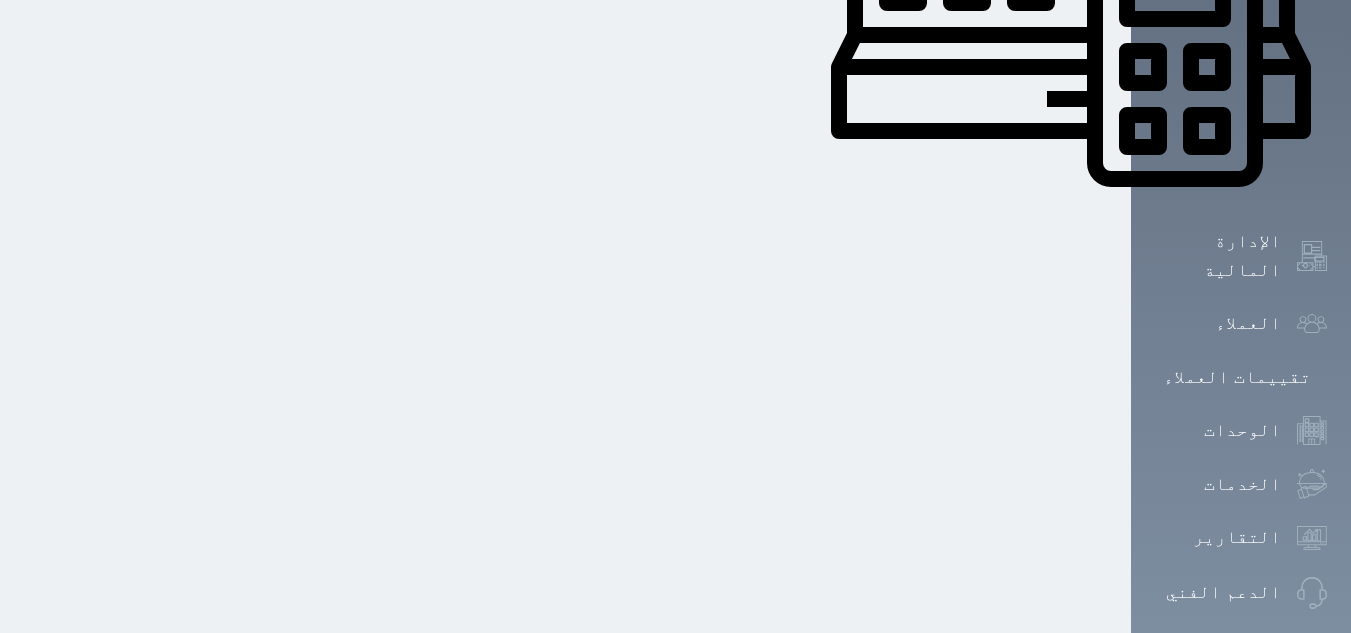 scroll, scrollTop: 0, scrollLeft: 0, axis: both 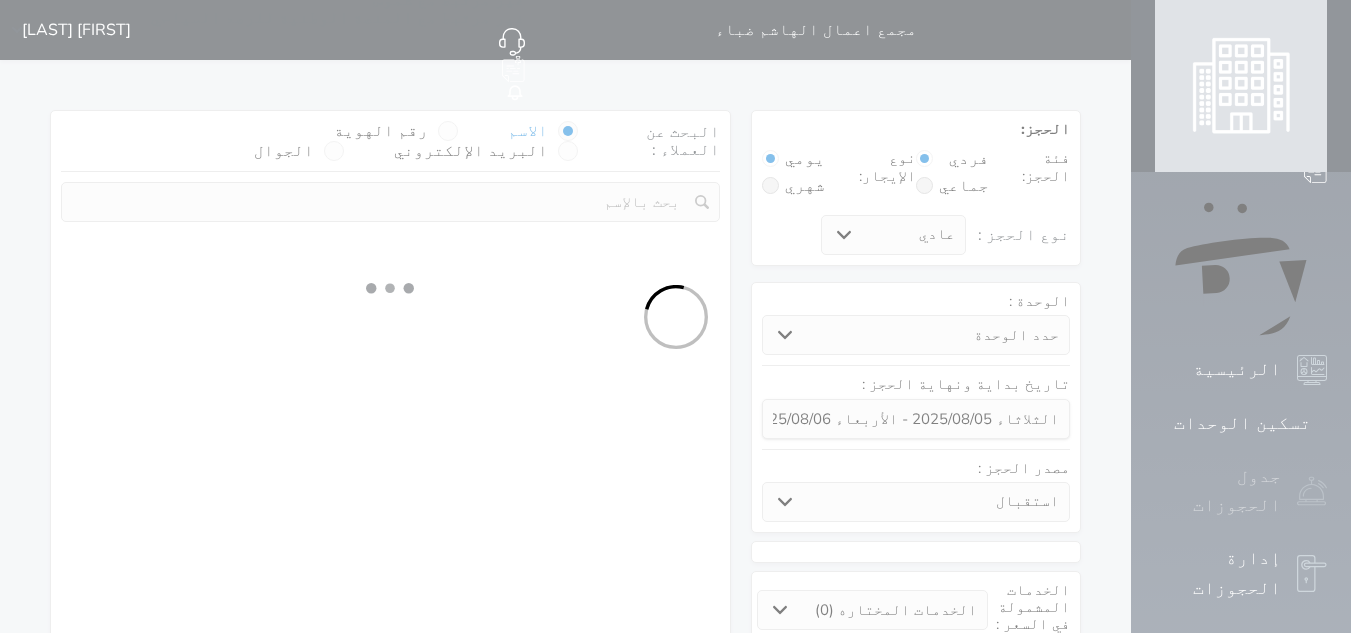 select 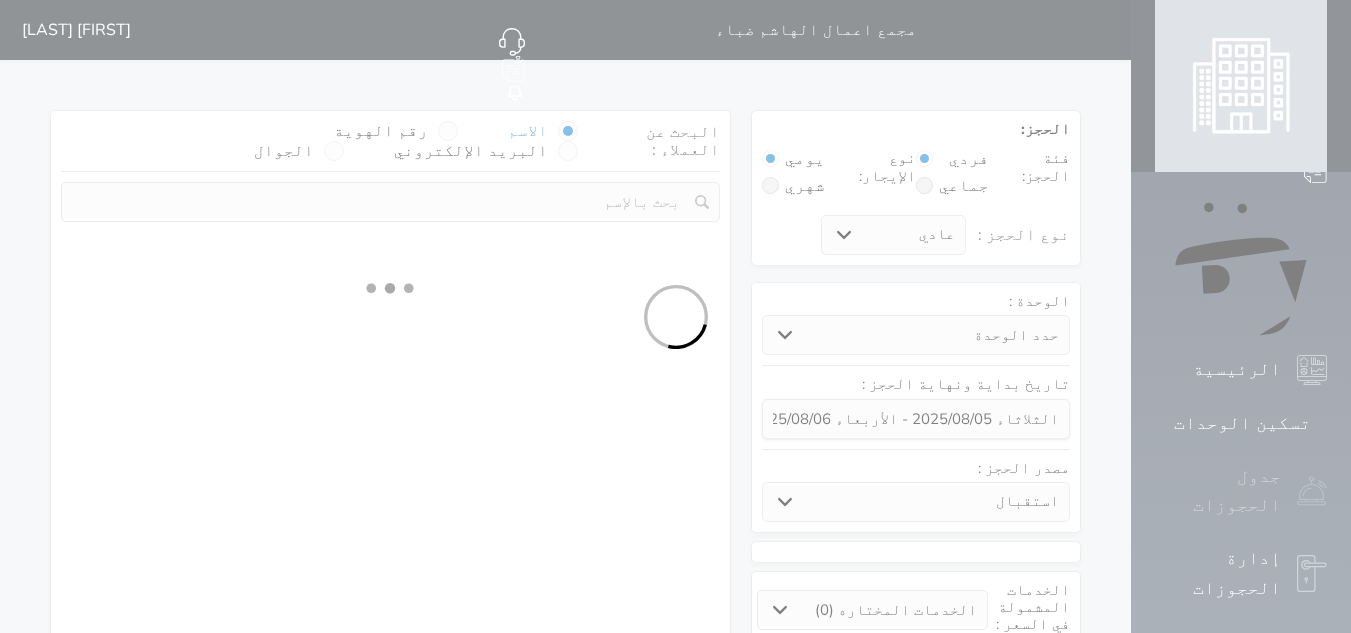 select on "1" 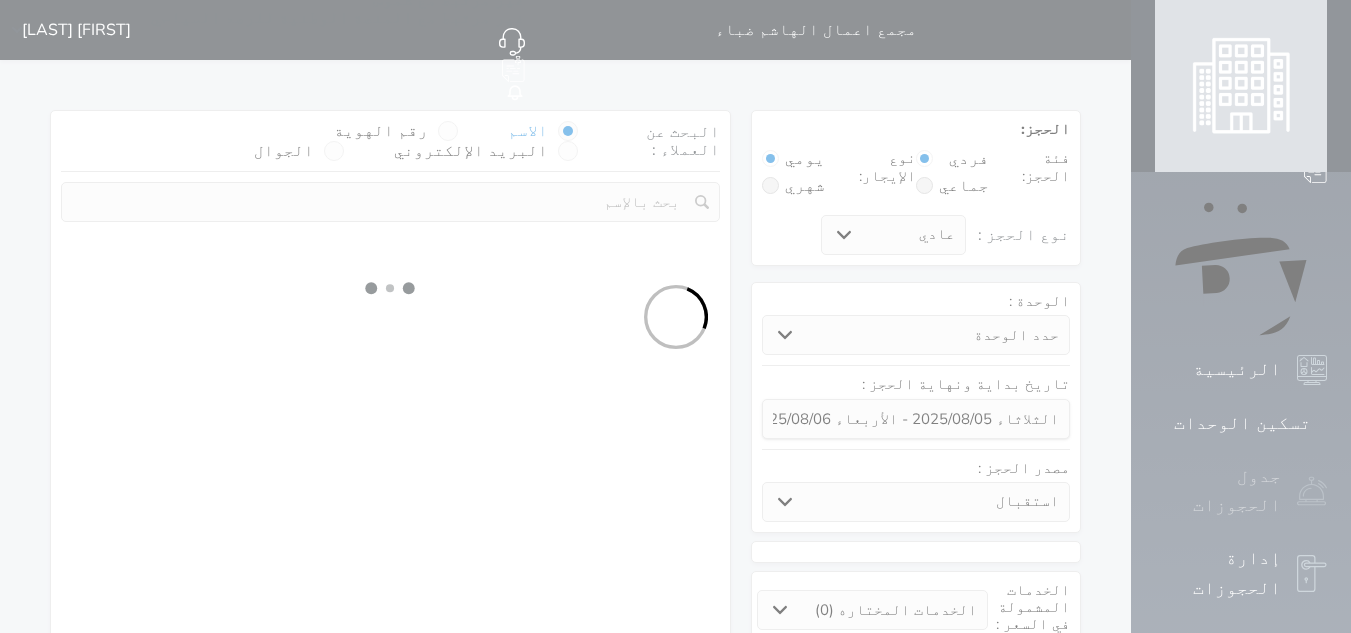 select on "113" 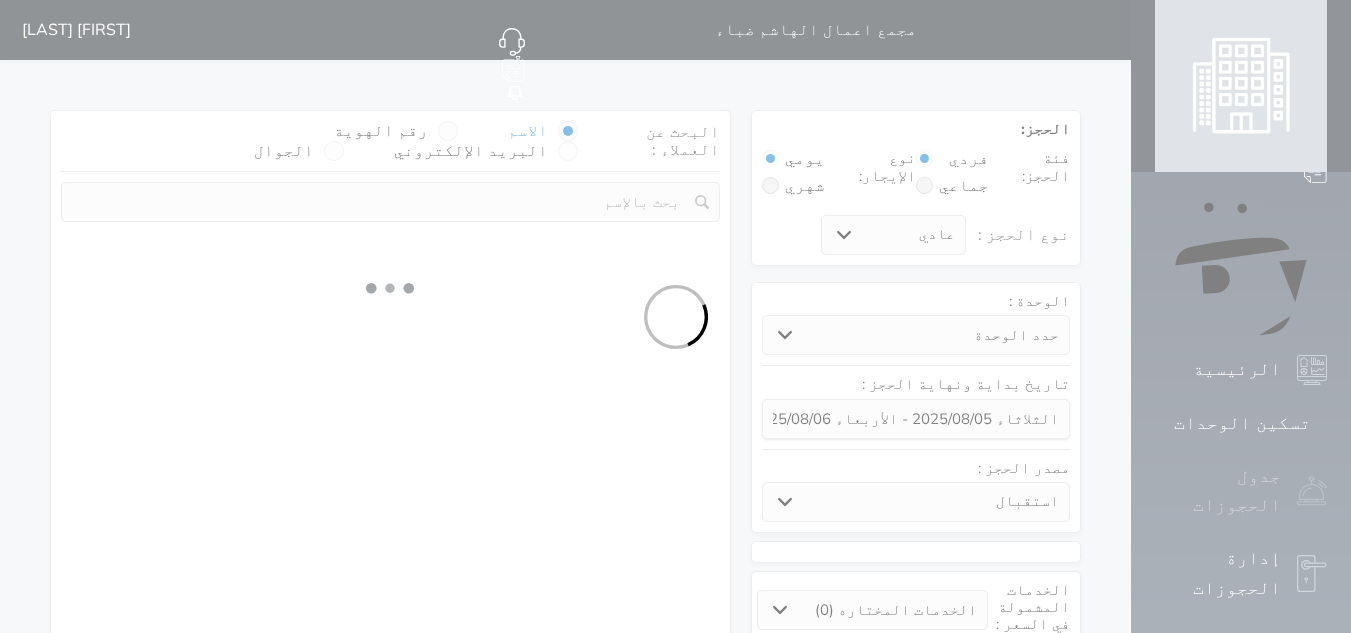 select on "1" 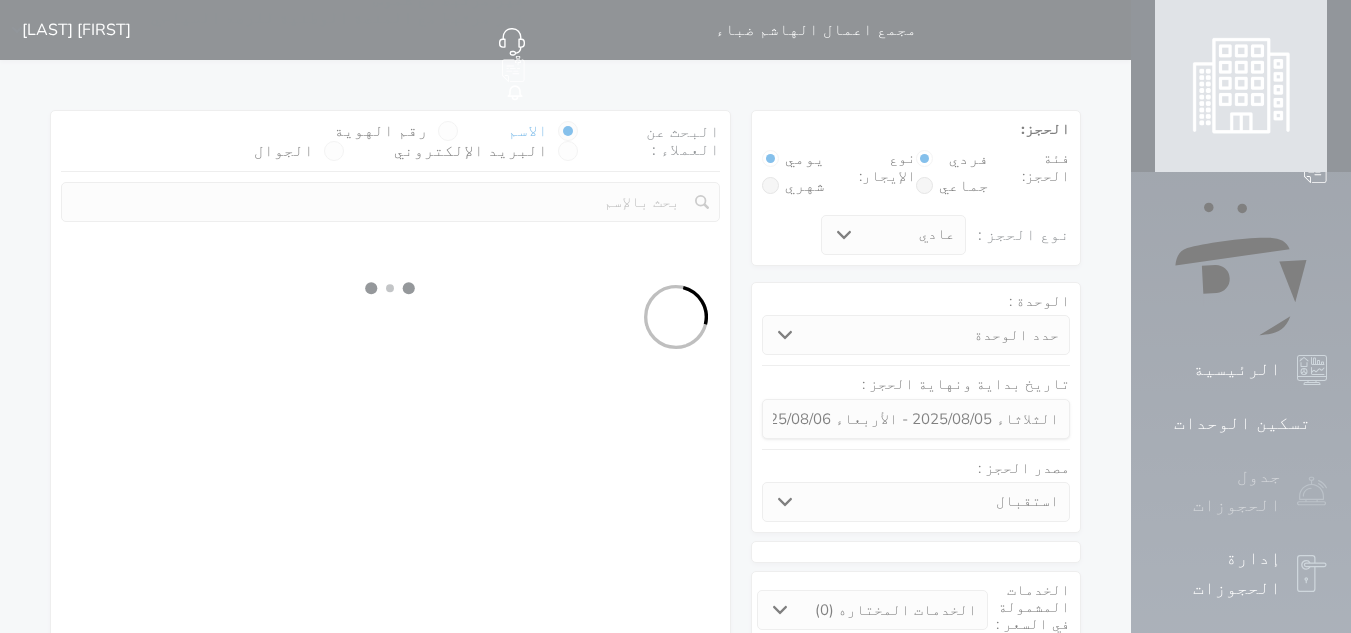 select 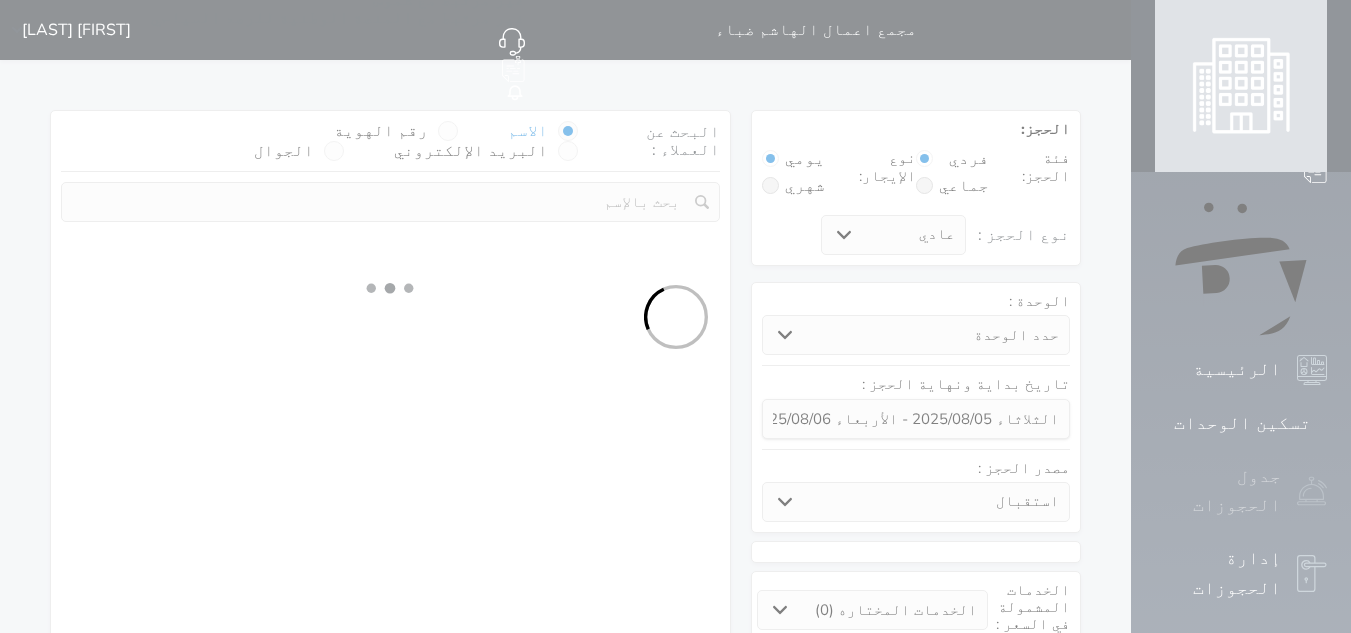 select on "7" 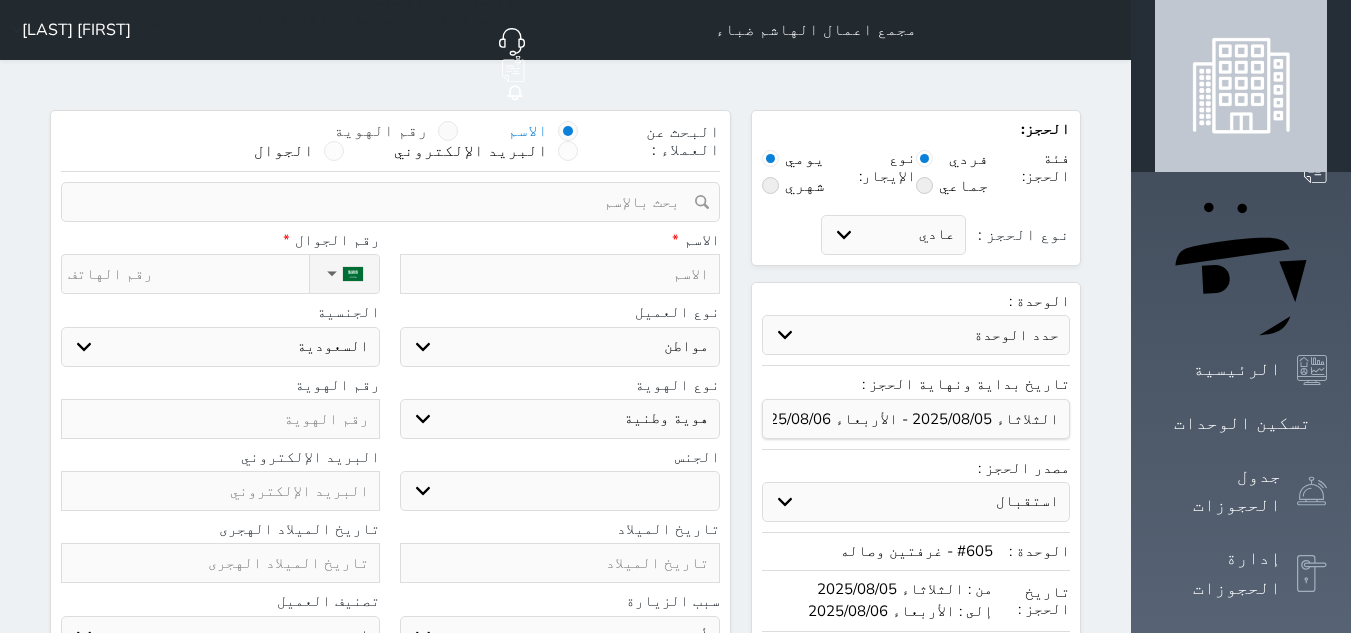 click on "رقم الهوية" at bounding box center [381, 131] 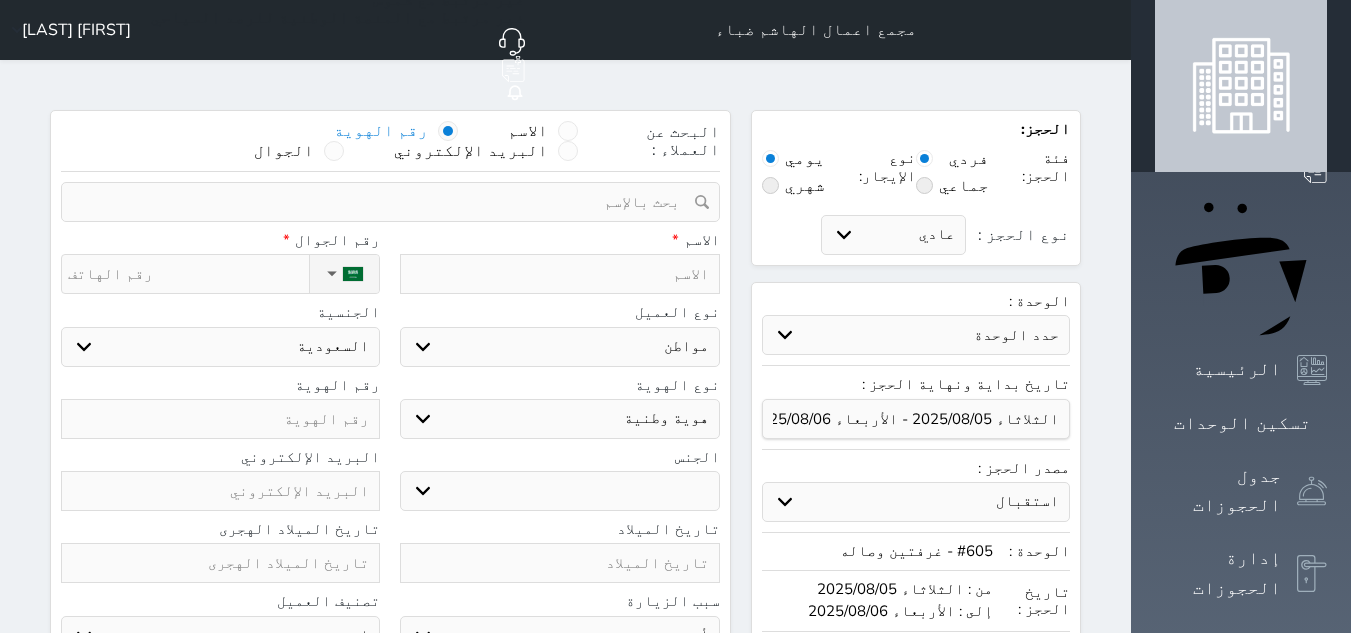 select 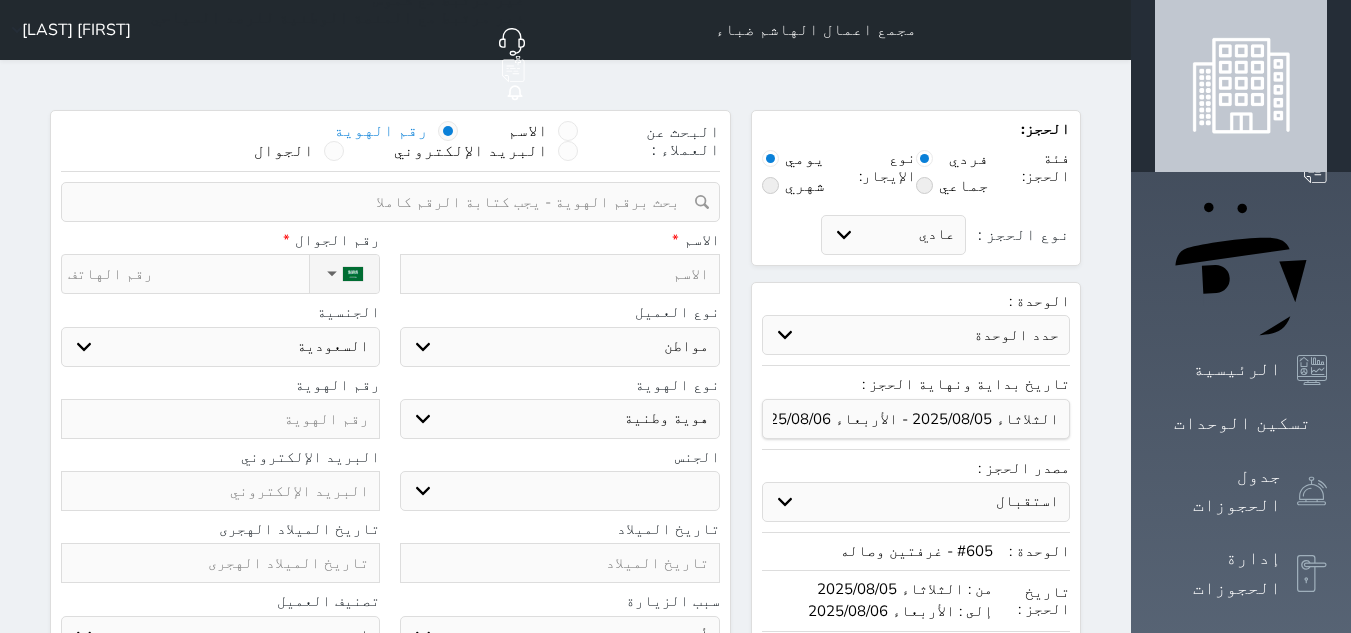 click at bounding box center (383, 202) 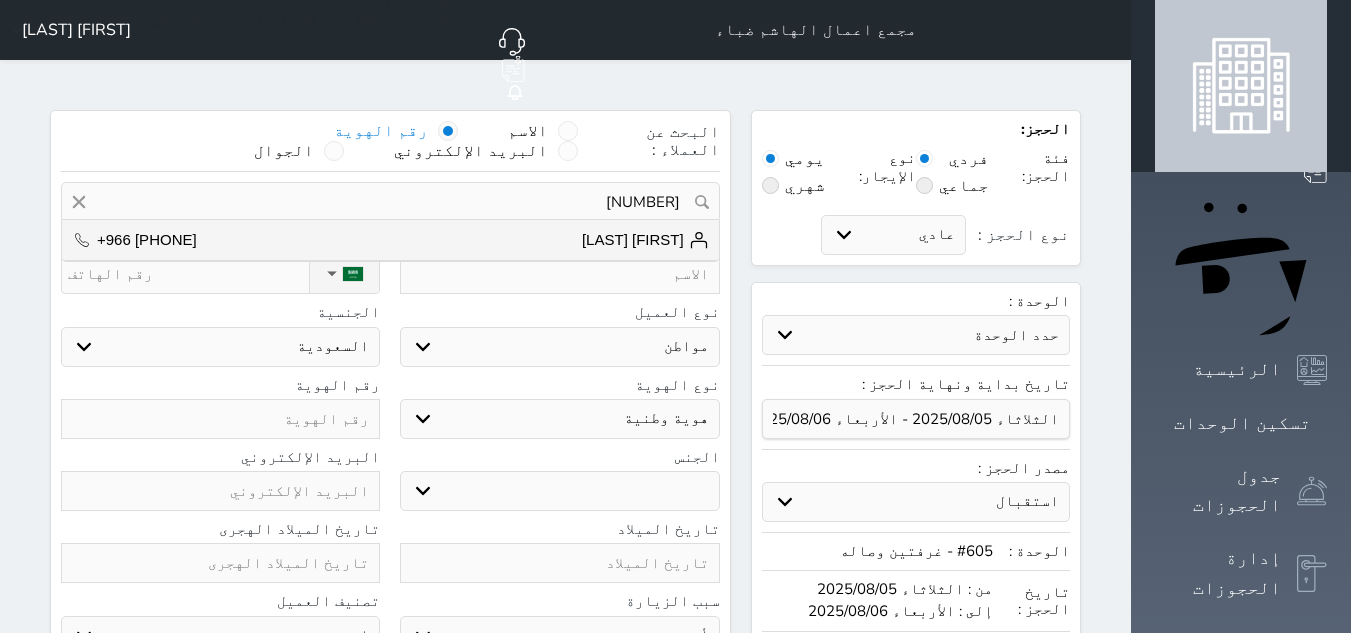 click on "[FIRST] [LAST] +966 [PHONE]" at bounding box center [390, 240] 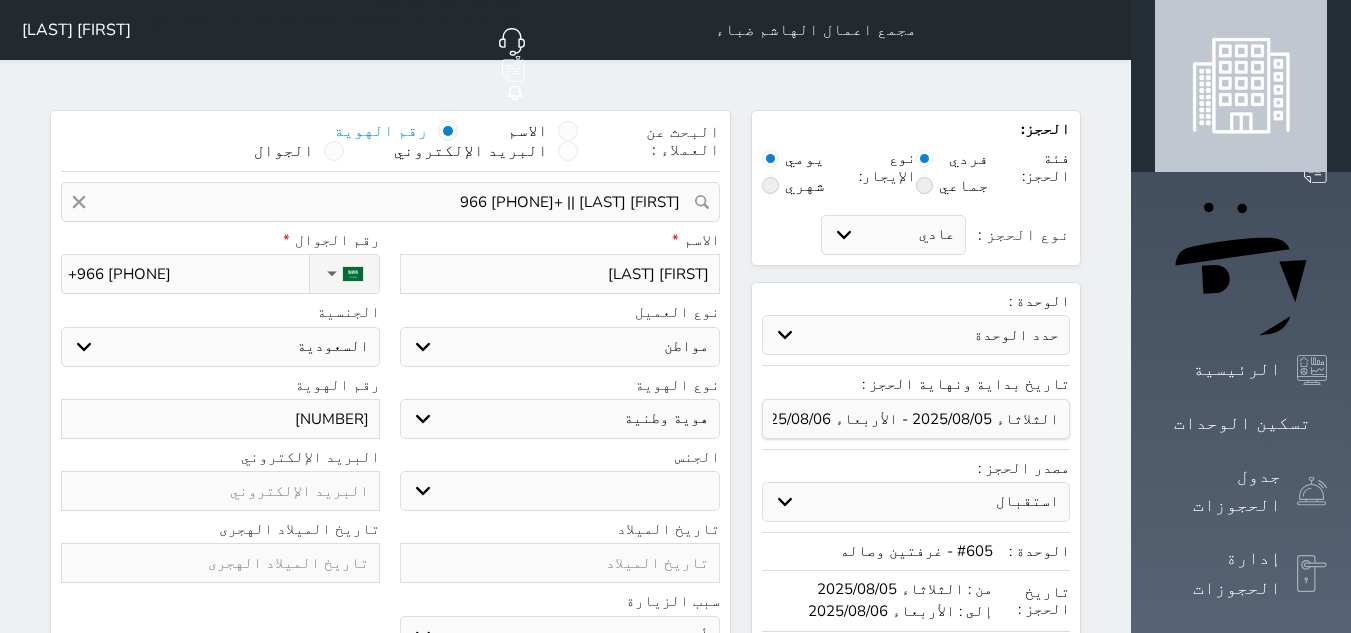 select 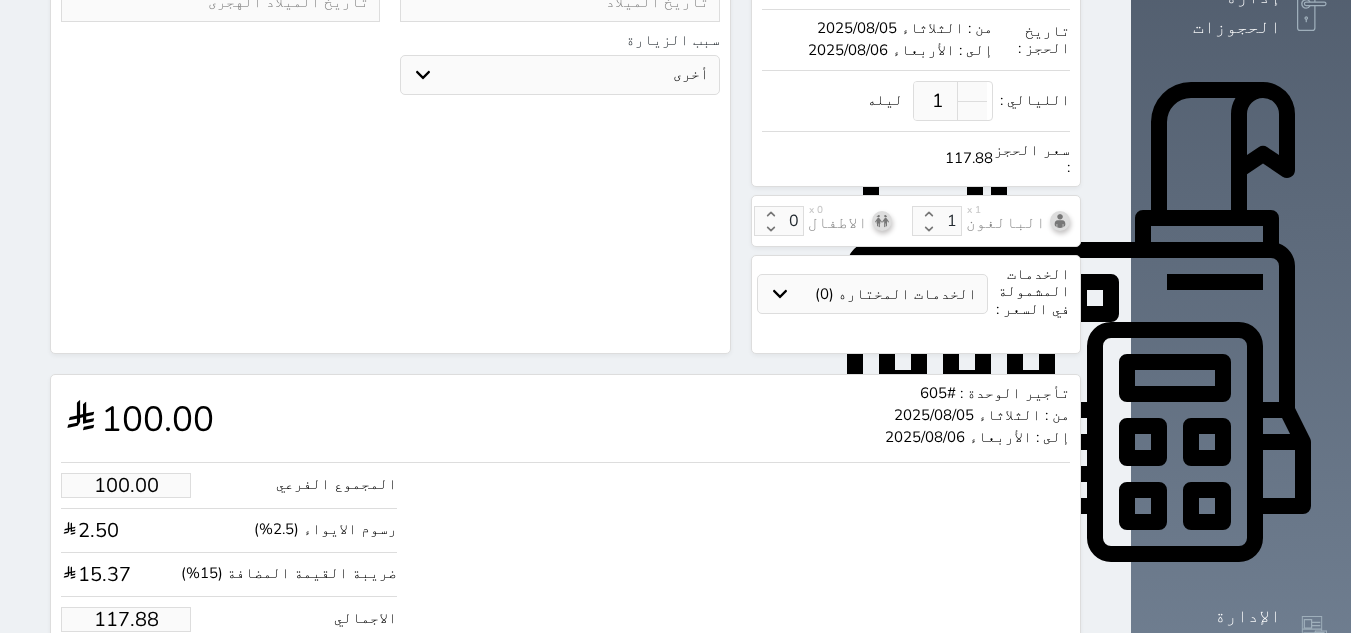 scroll, scrollTop: 594, scrollLeft: 0, axis: vertical 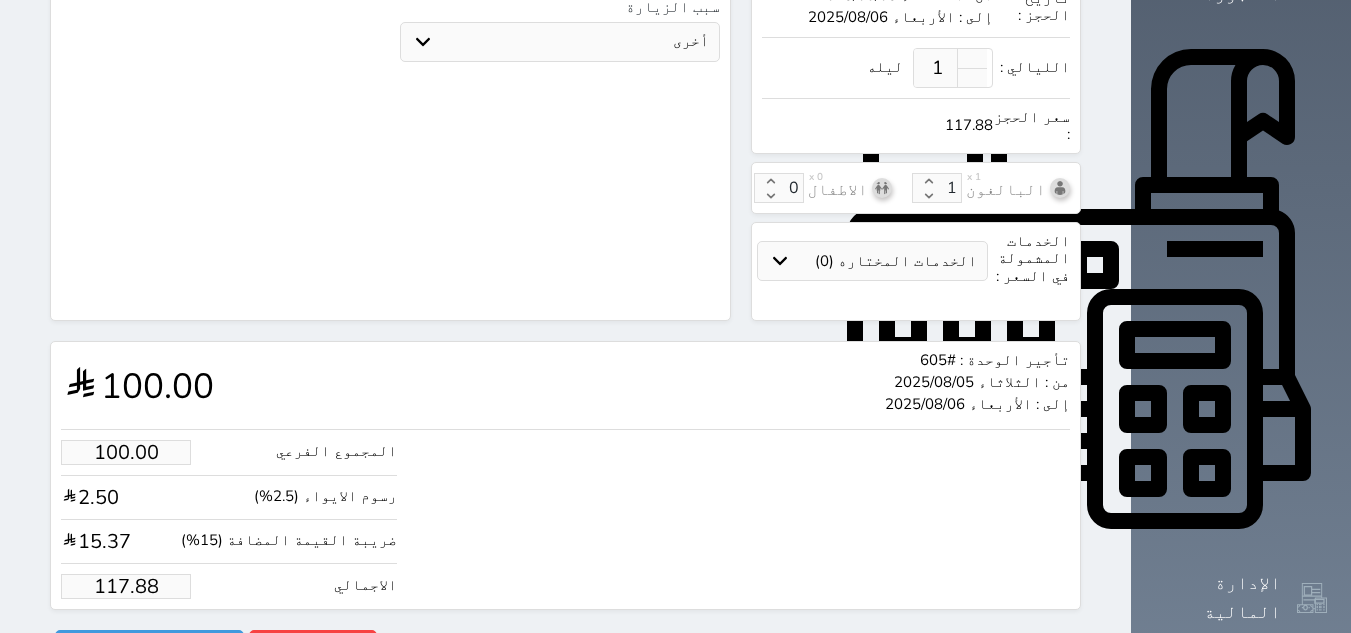 click on "117.88" at bounding box center [126, 586] 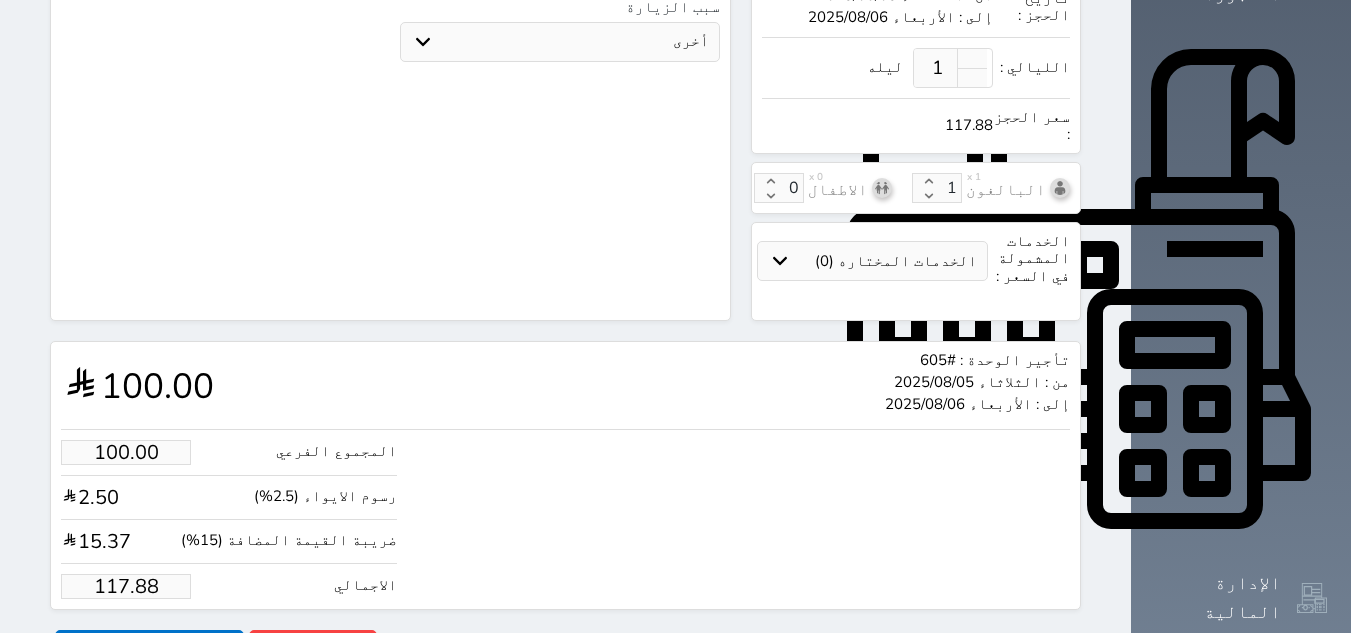 type on "99.94" 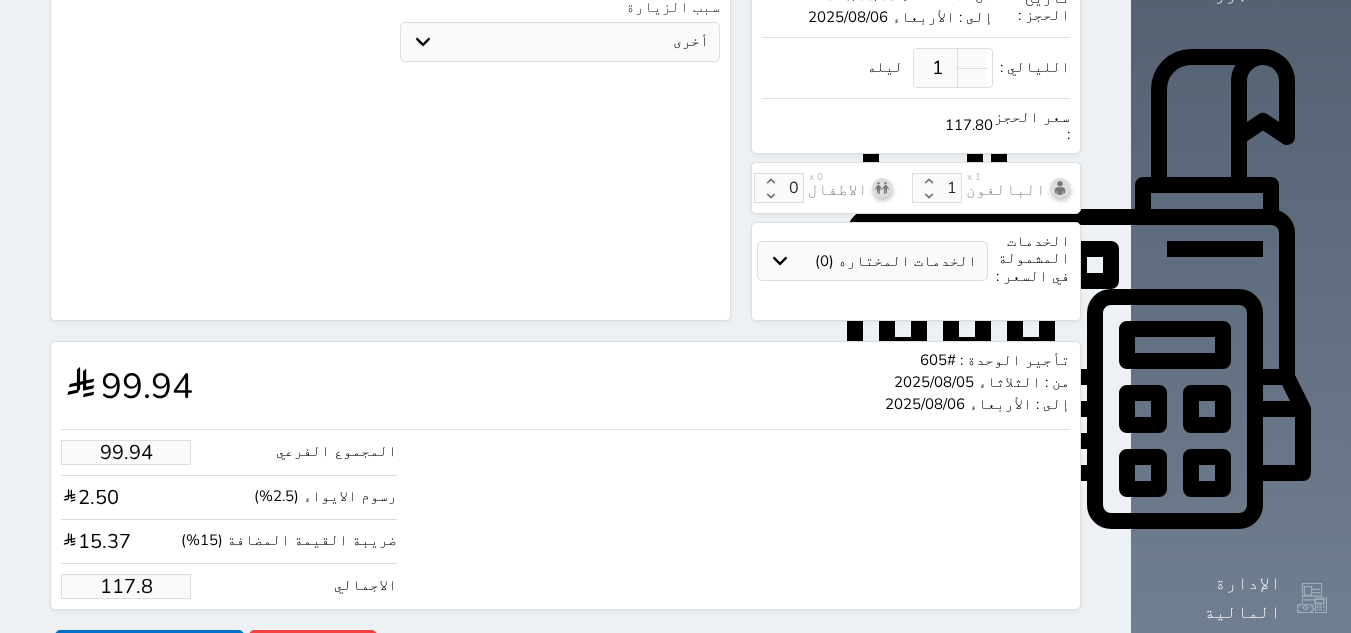 type on "99.26" 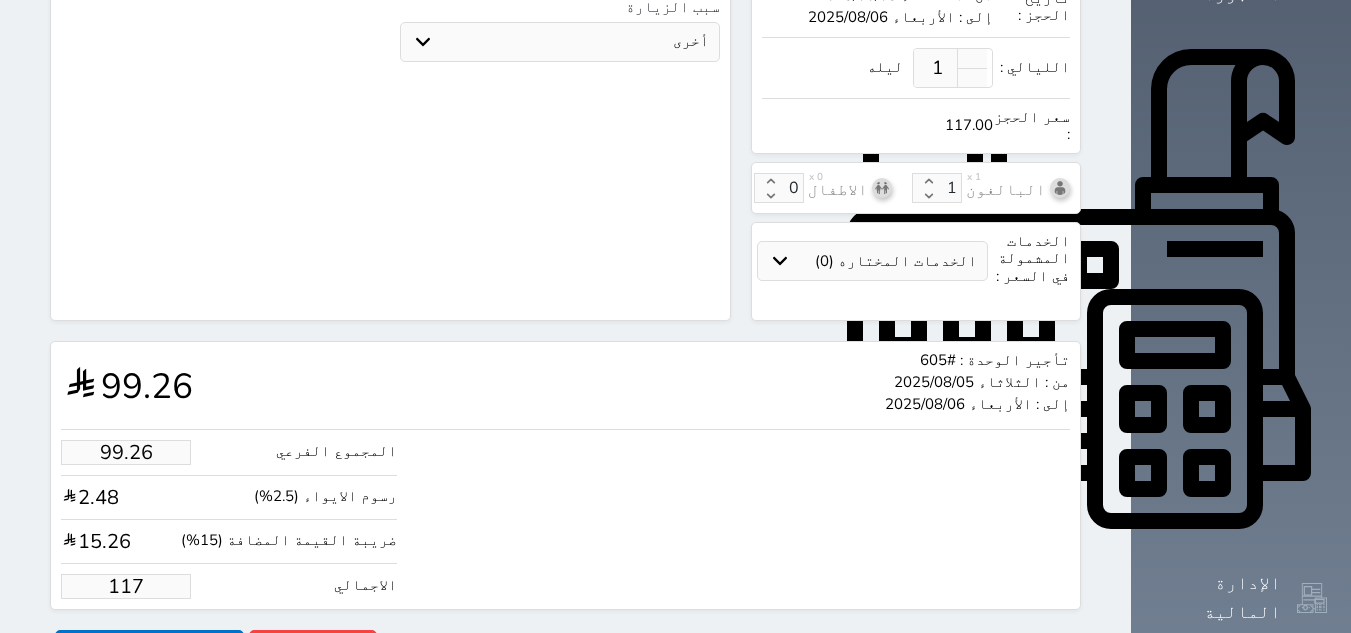 type on "11" 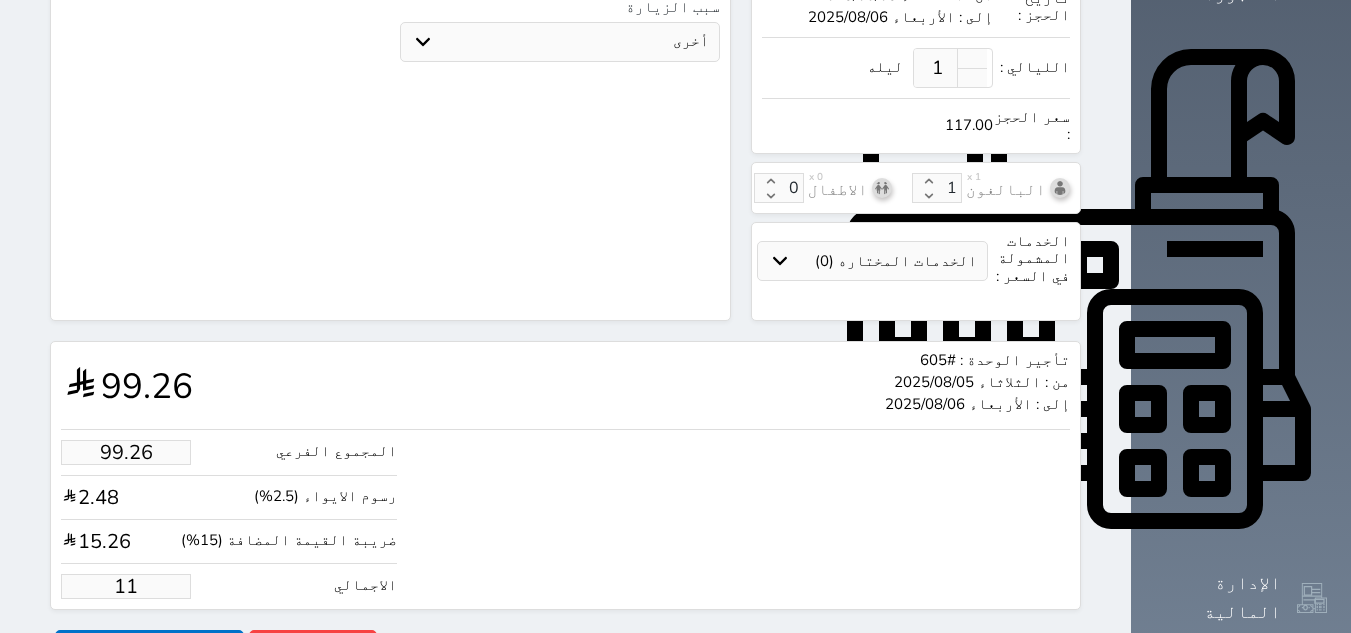 type on "9.33" 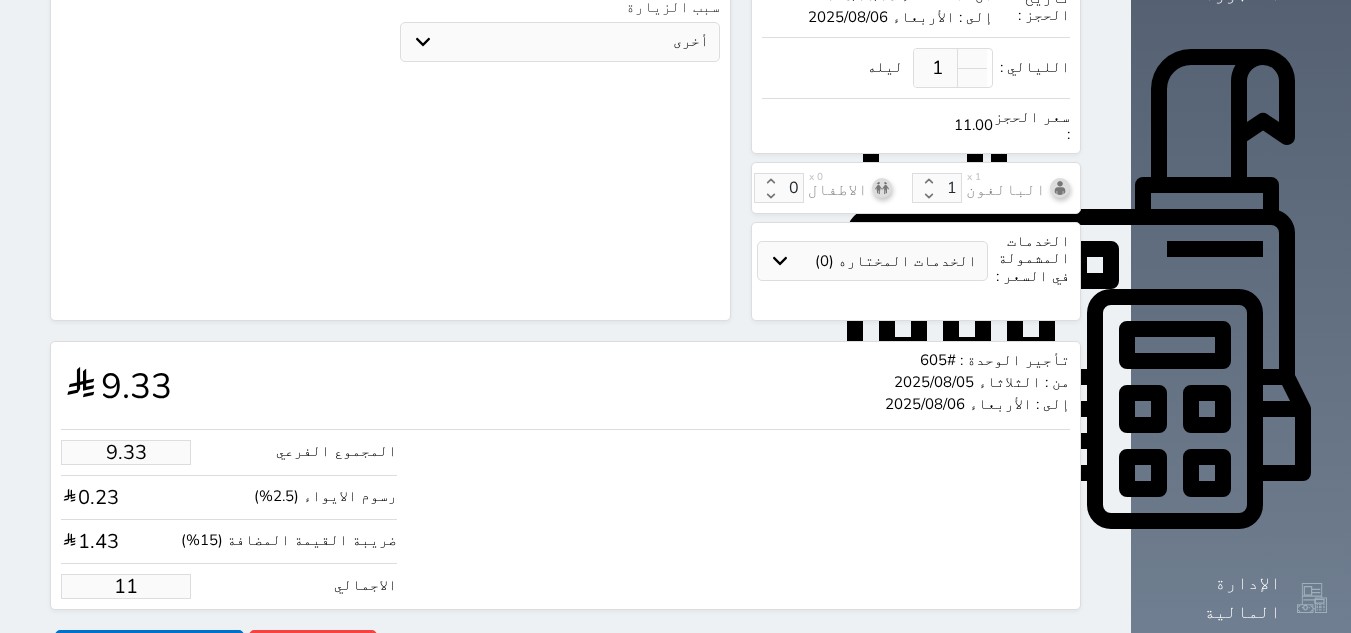 type on "1.17875" 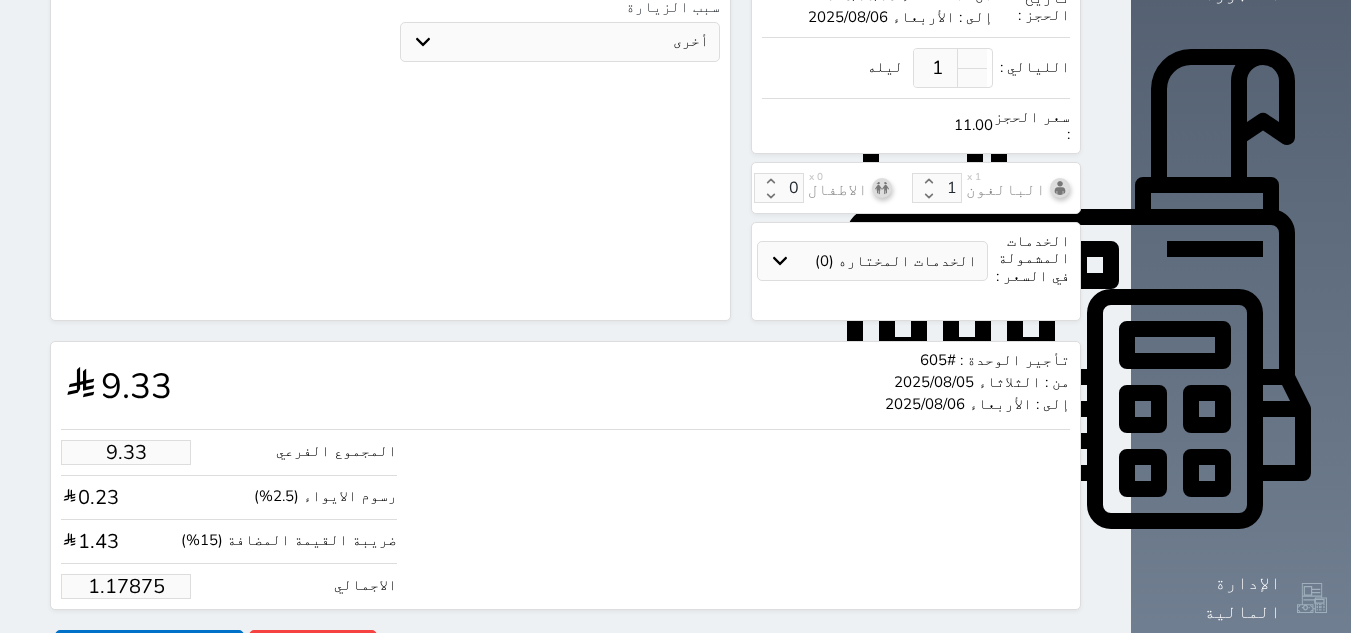 type on "1.00" 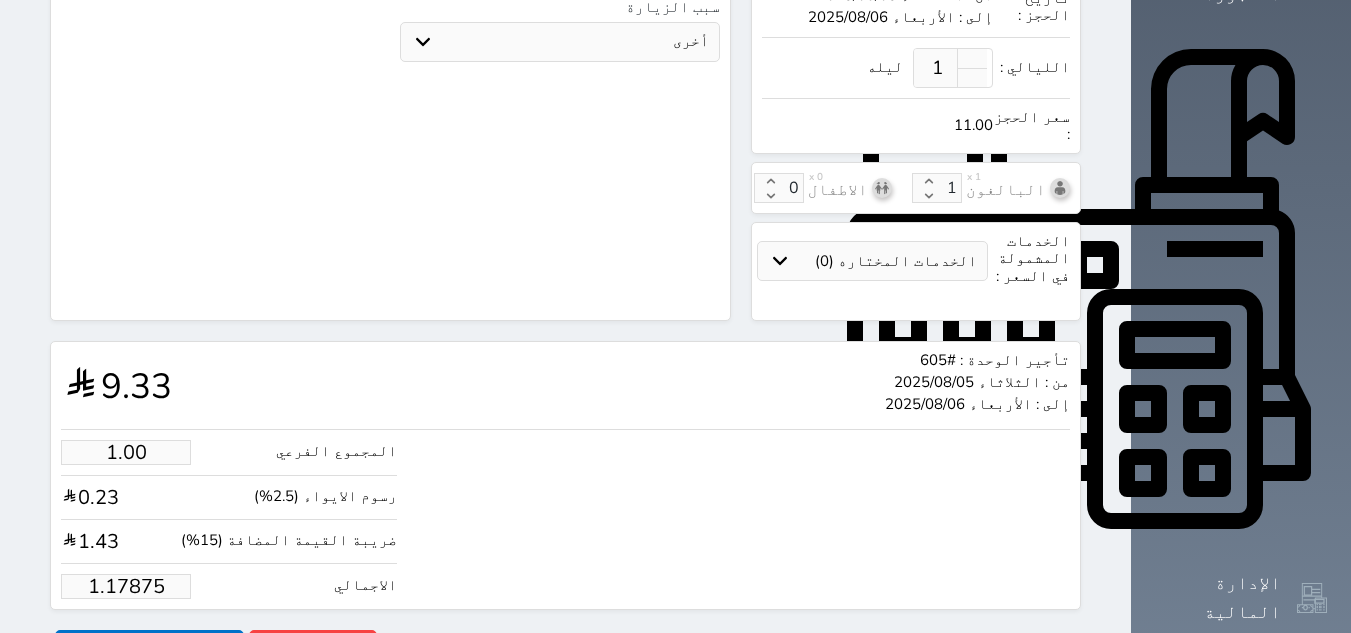 type on "1.1787" 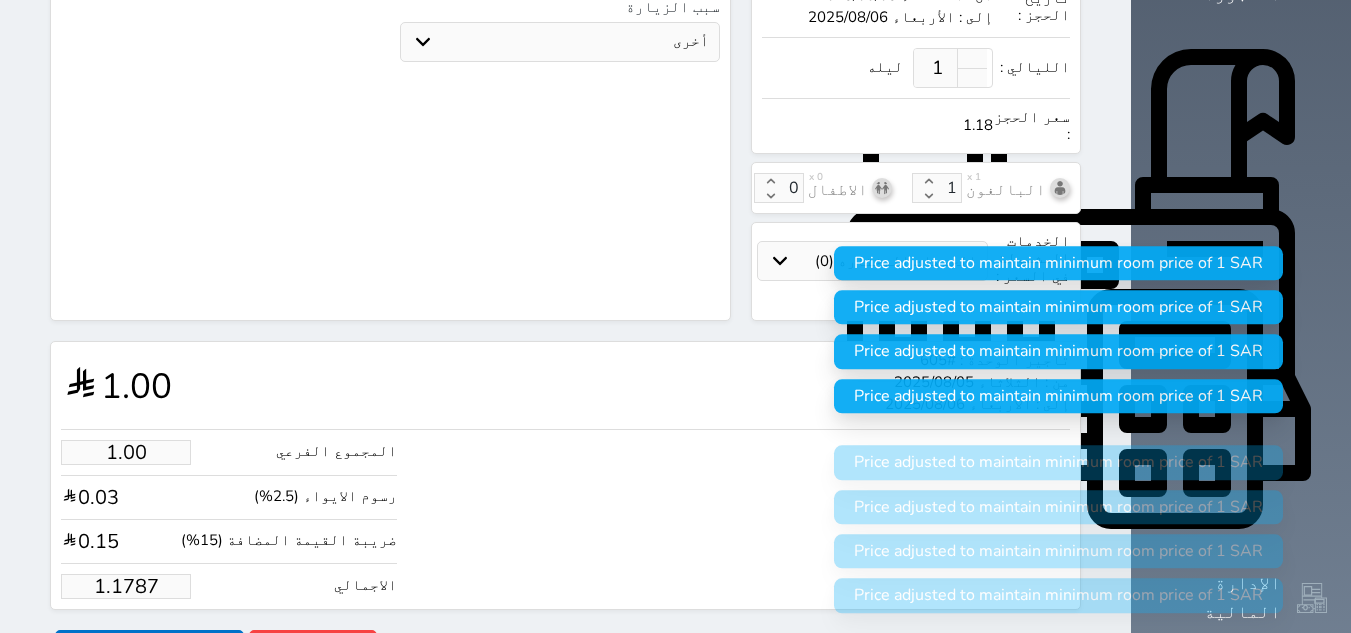 type on "1.178" 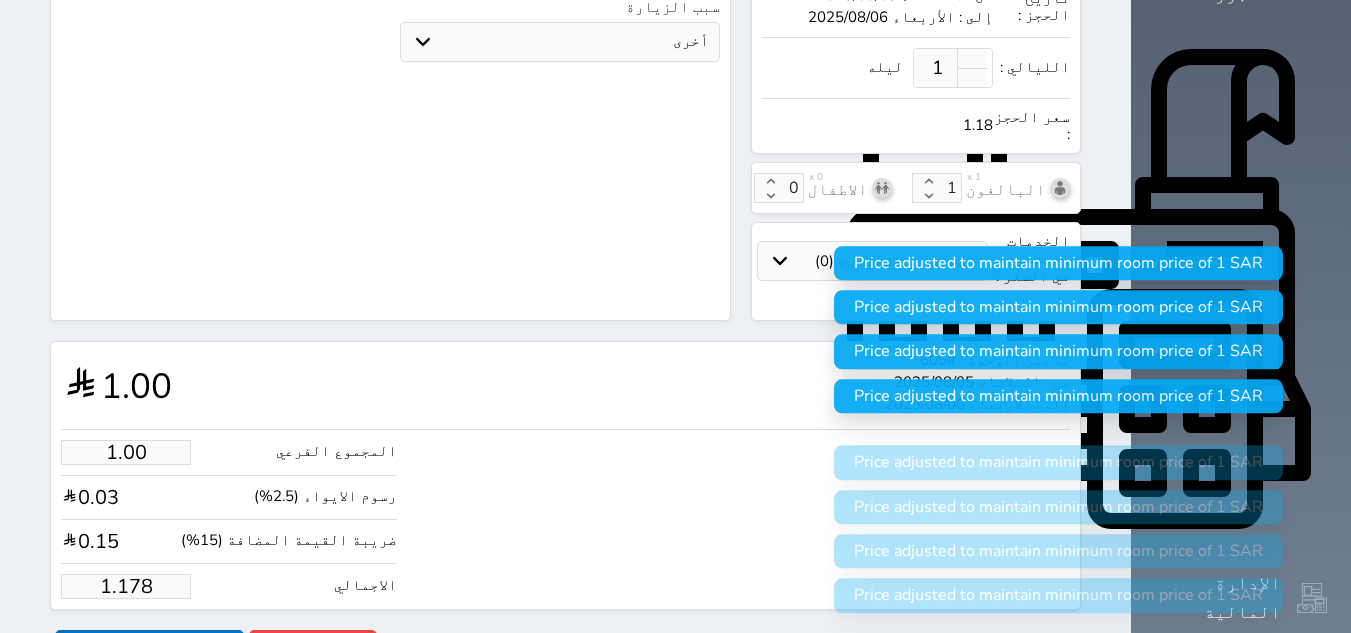 select 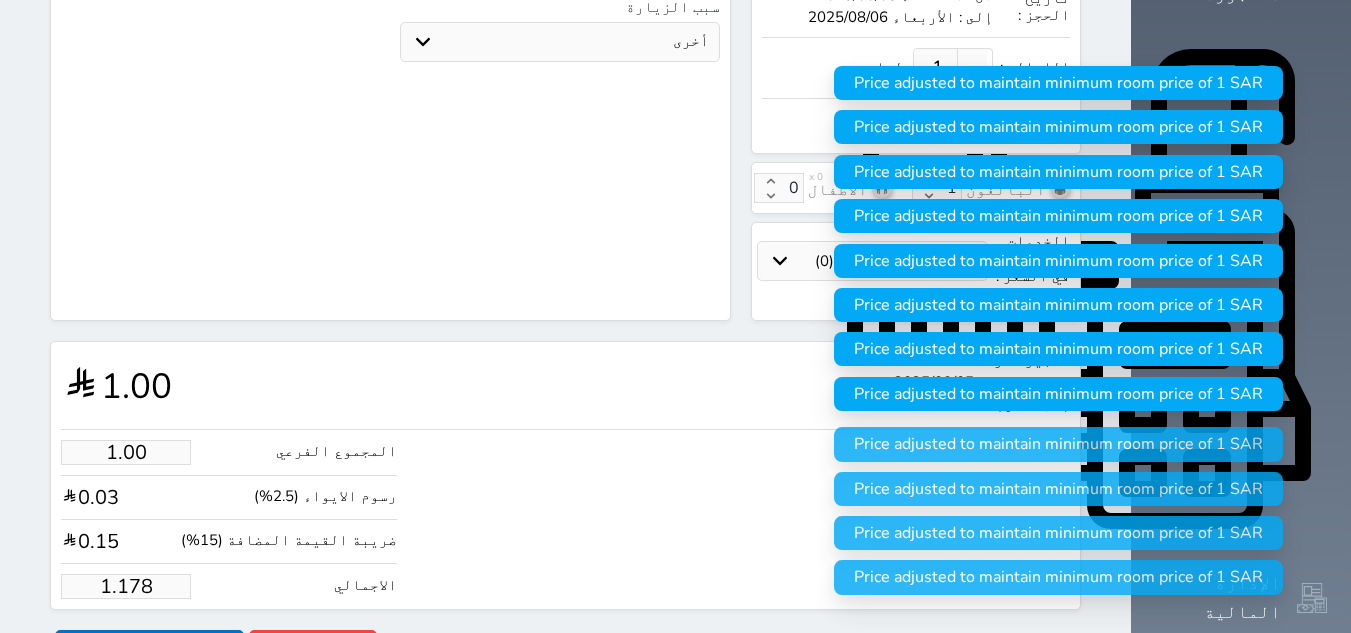 type on "1.17" 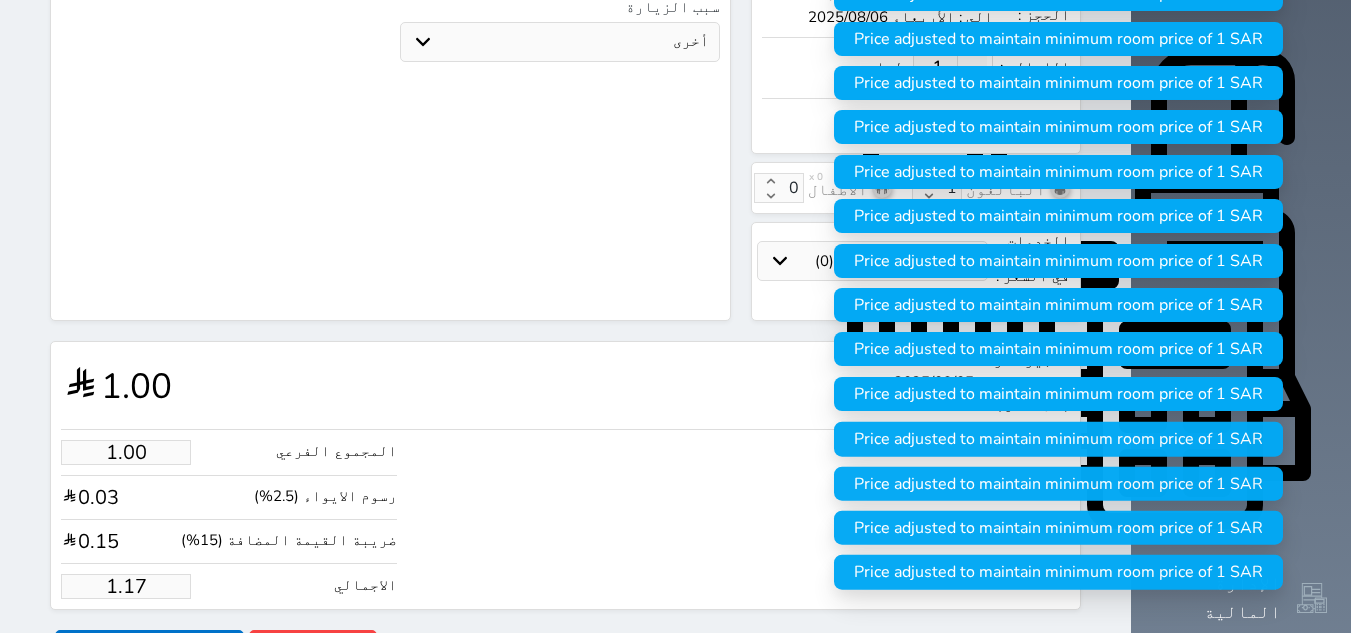 type on "1.1" 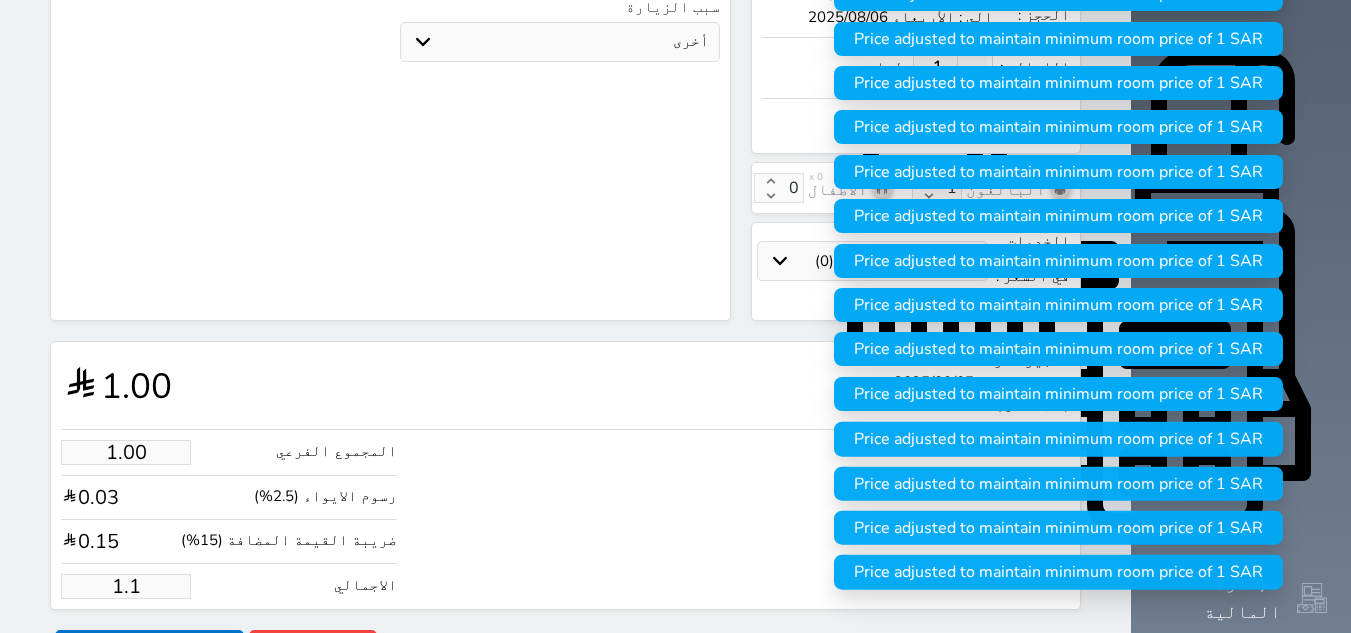select 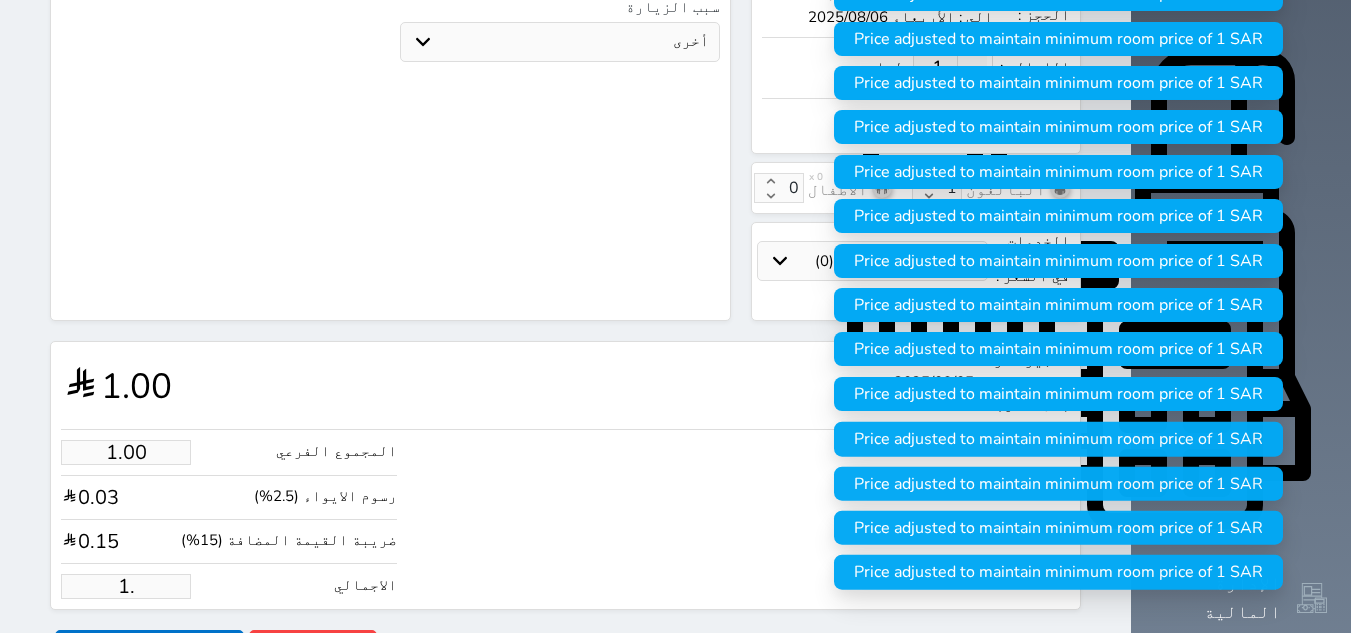 select 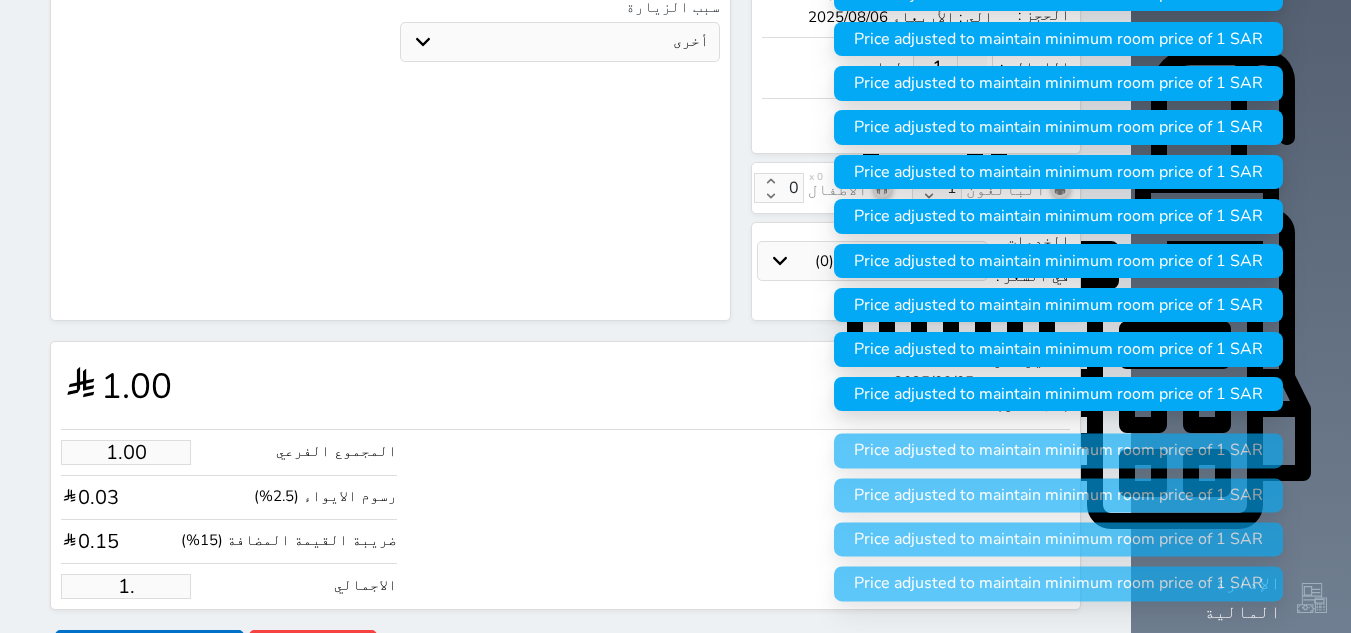 type on "1" 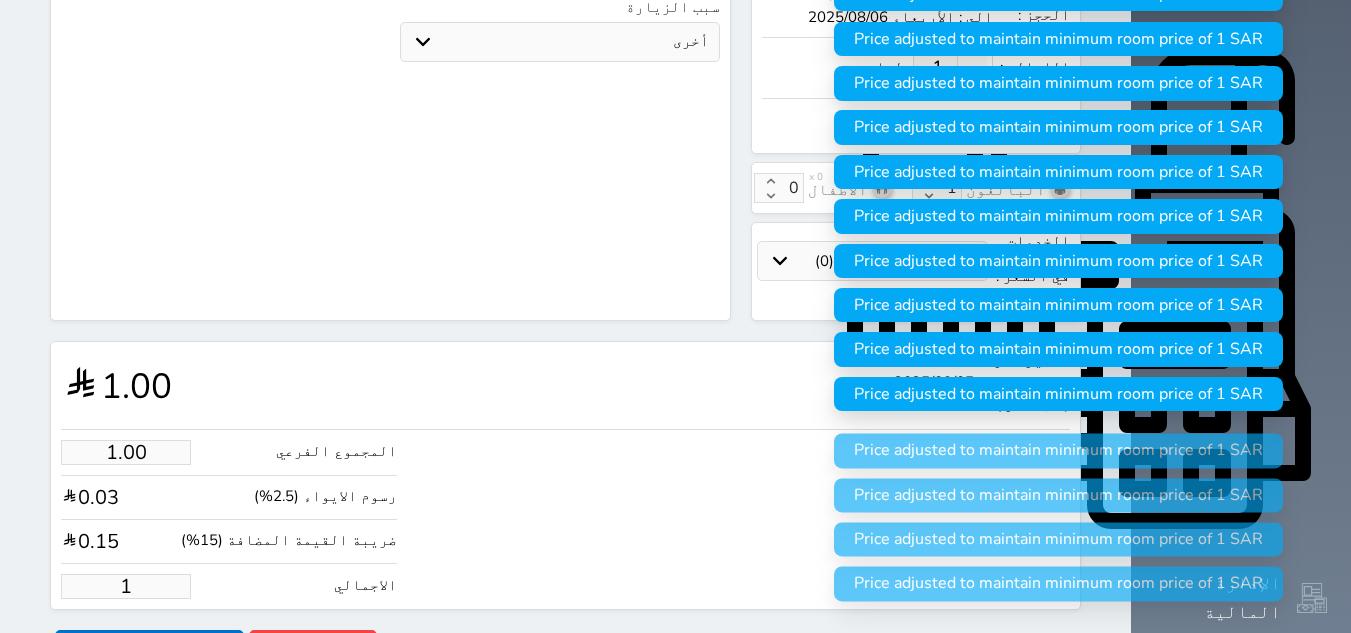 select 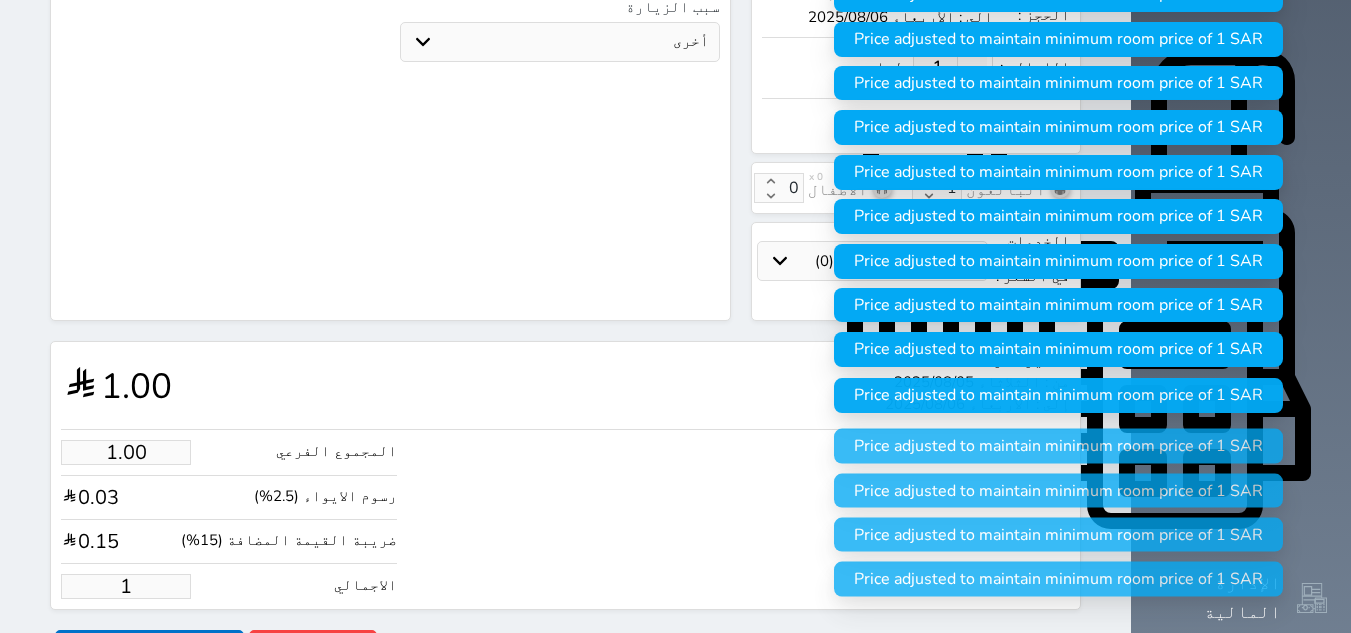 type 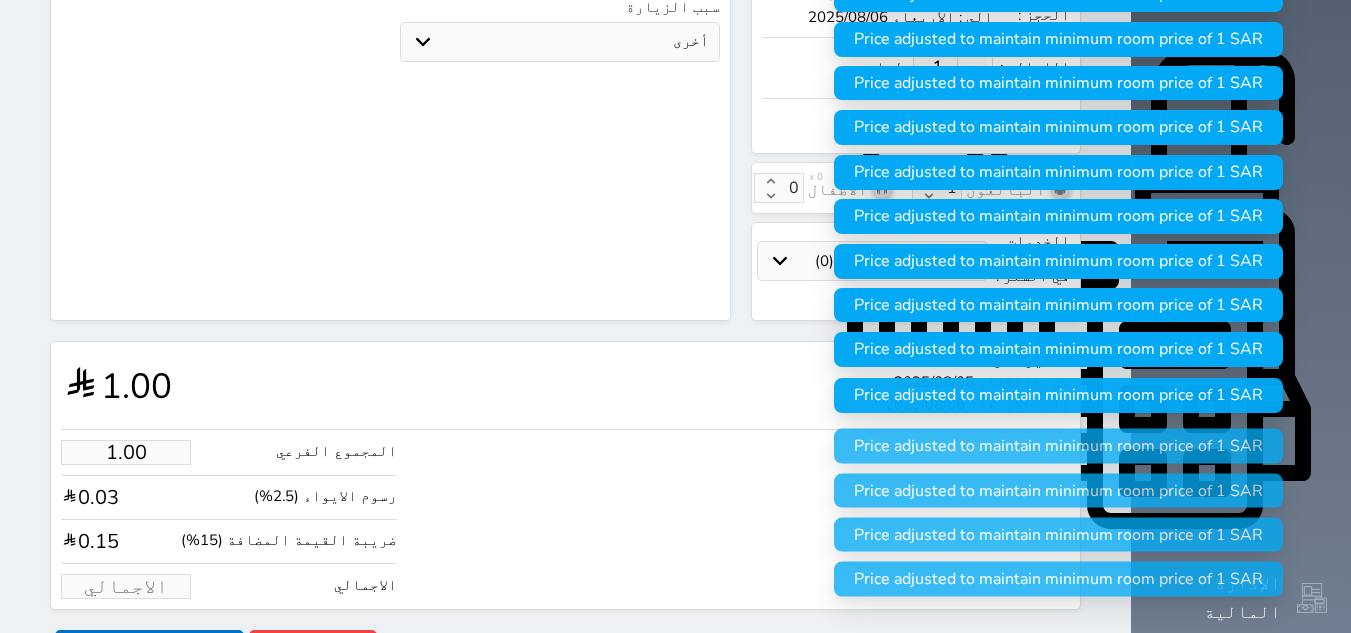 select 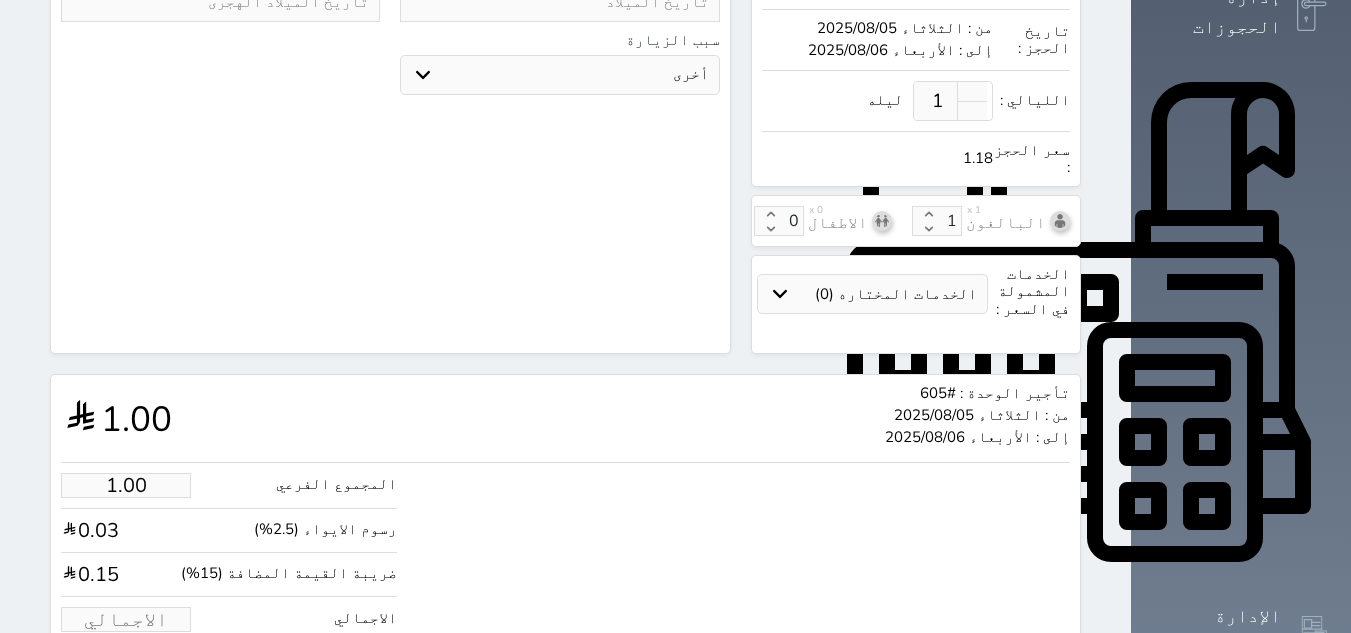 scroll, scrollTop: 594, scrollLeft: 0, axis: vertical 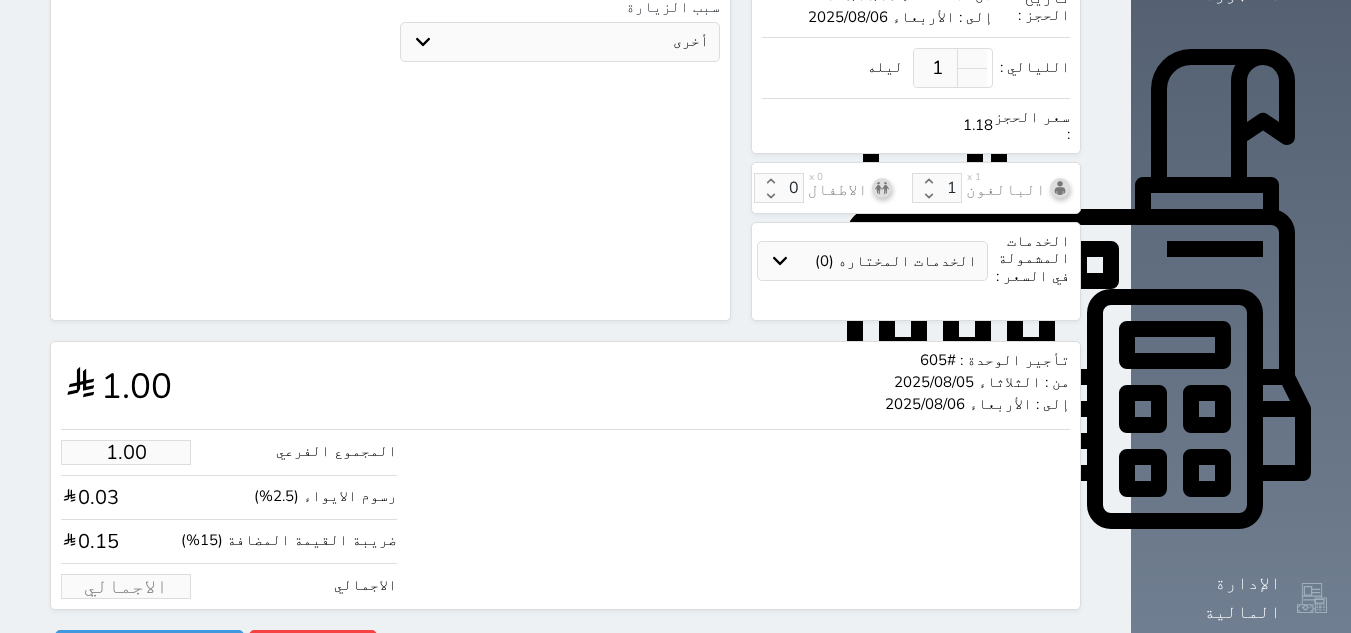 type on "1" 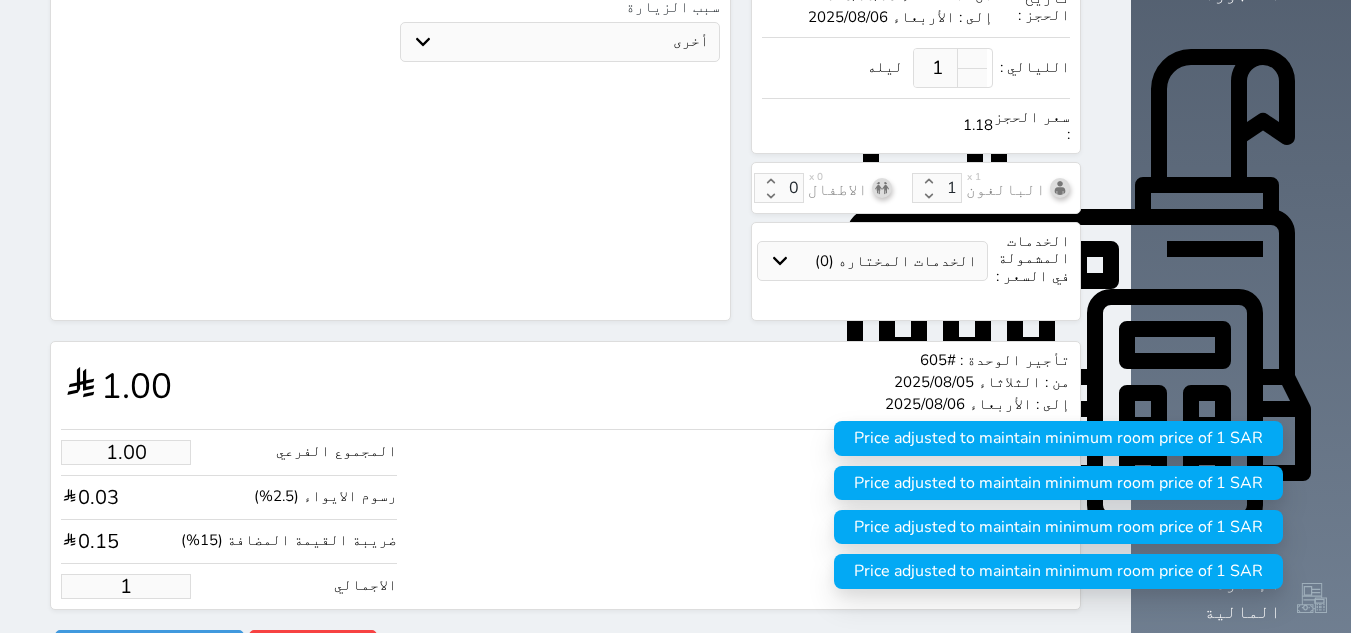 type on "12.73" 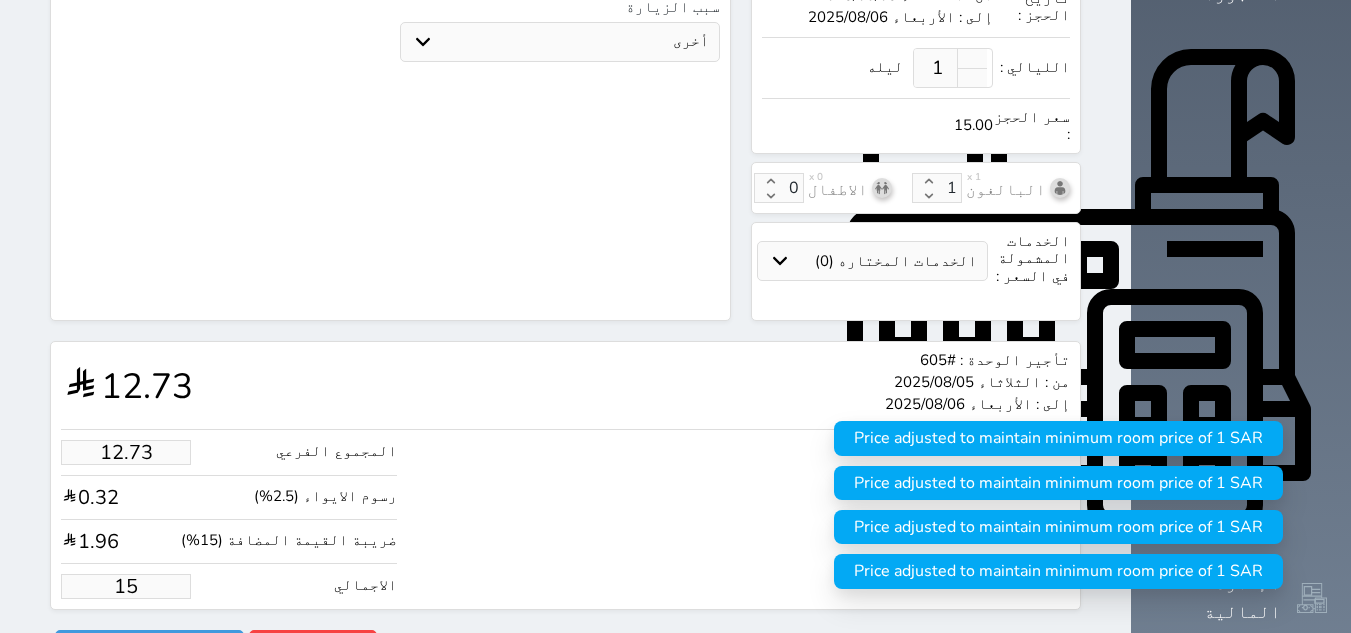 type on "127.25" 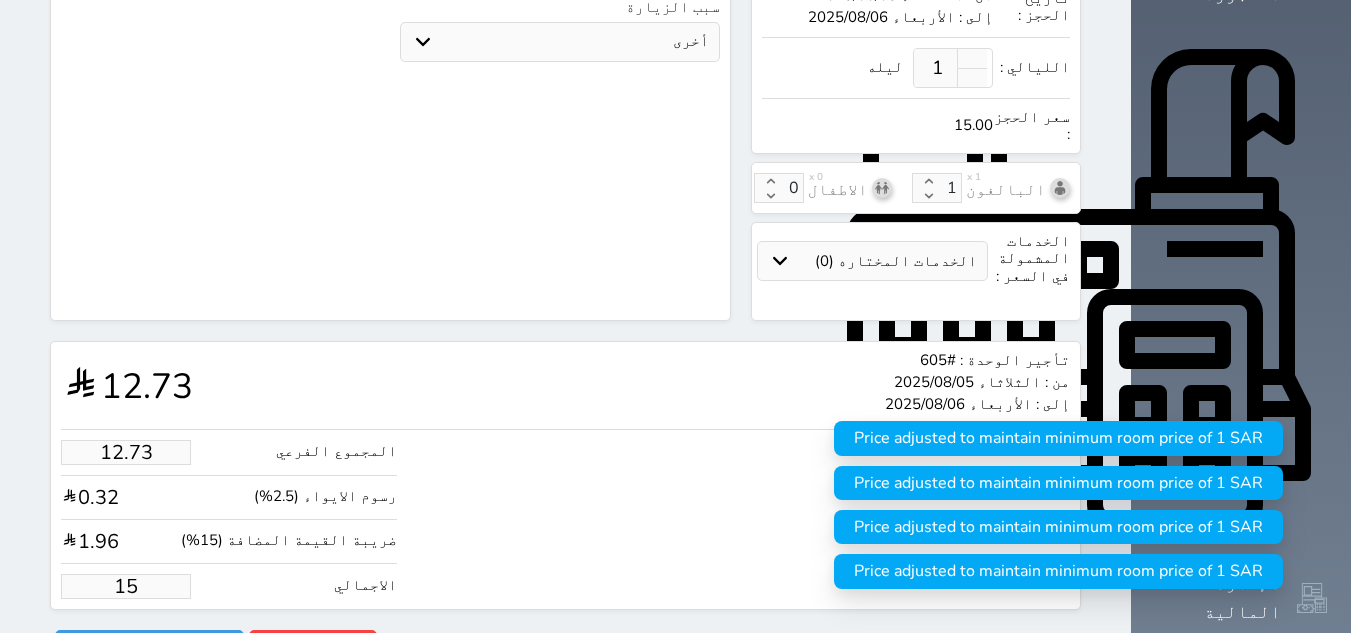 type on "150" 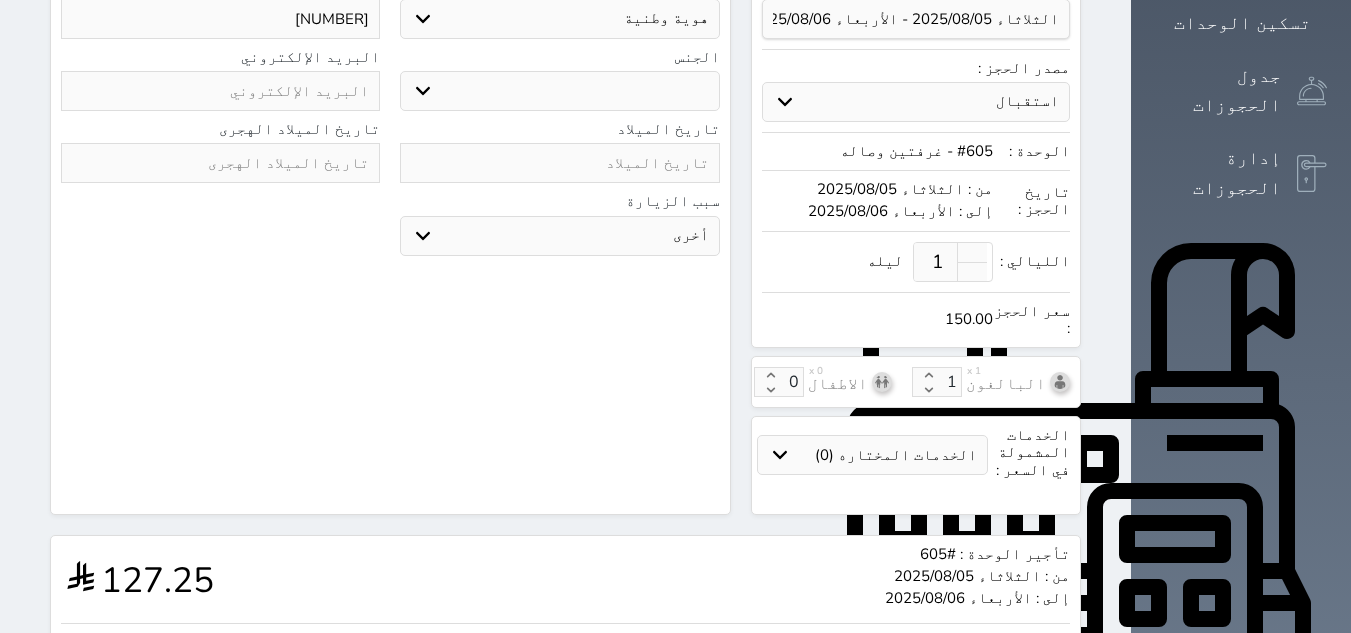 scroll, scrollTop: 594, scrollLeft: 0, axis: vertical 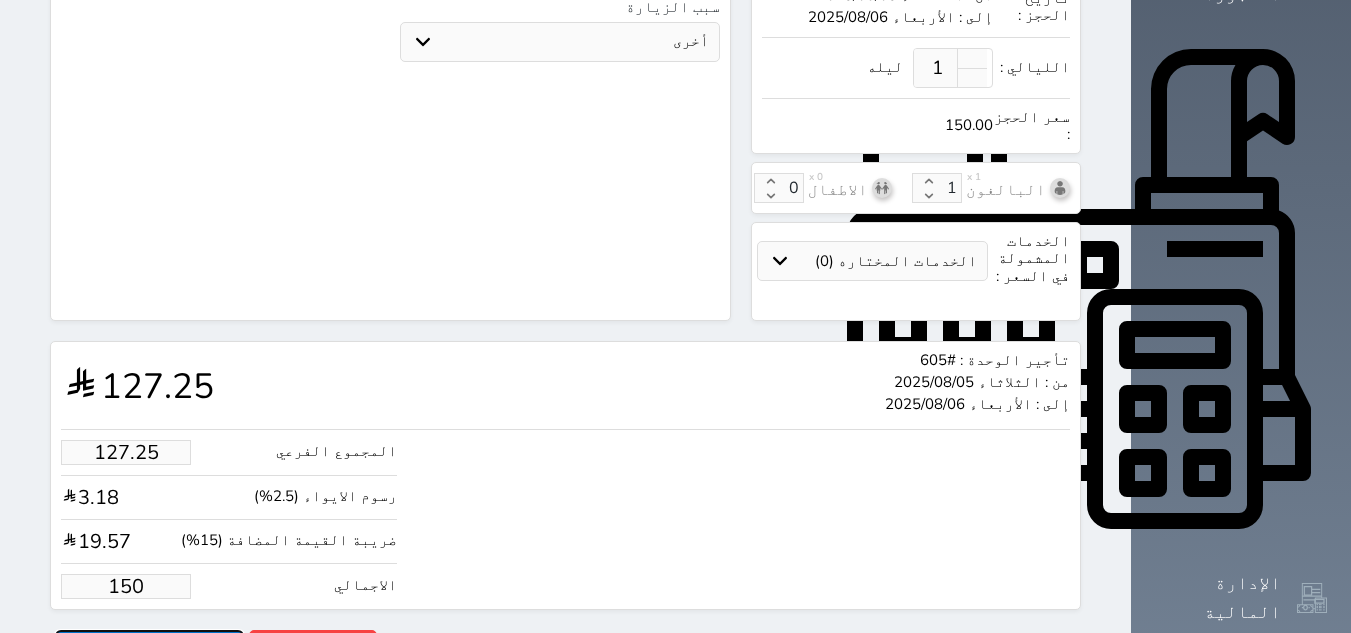 type on "150.00" 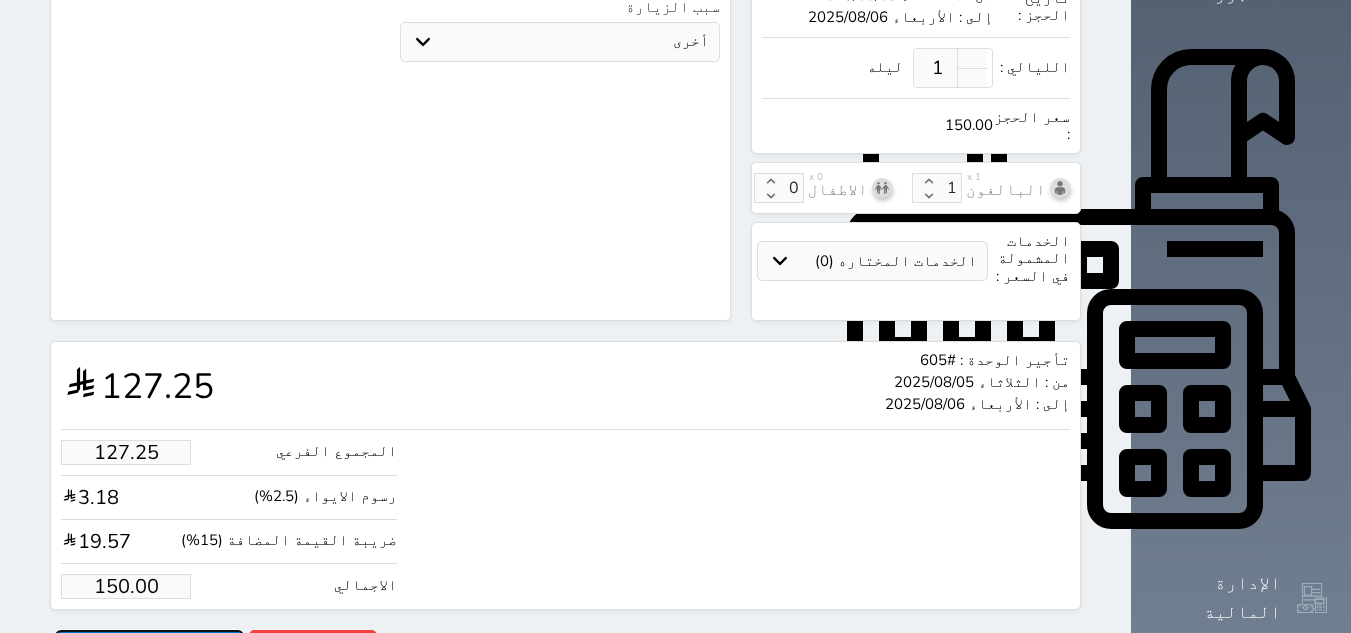 click on "حجز" at bounding box center (149, 647) 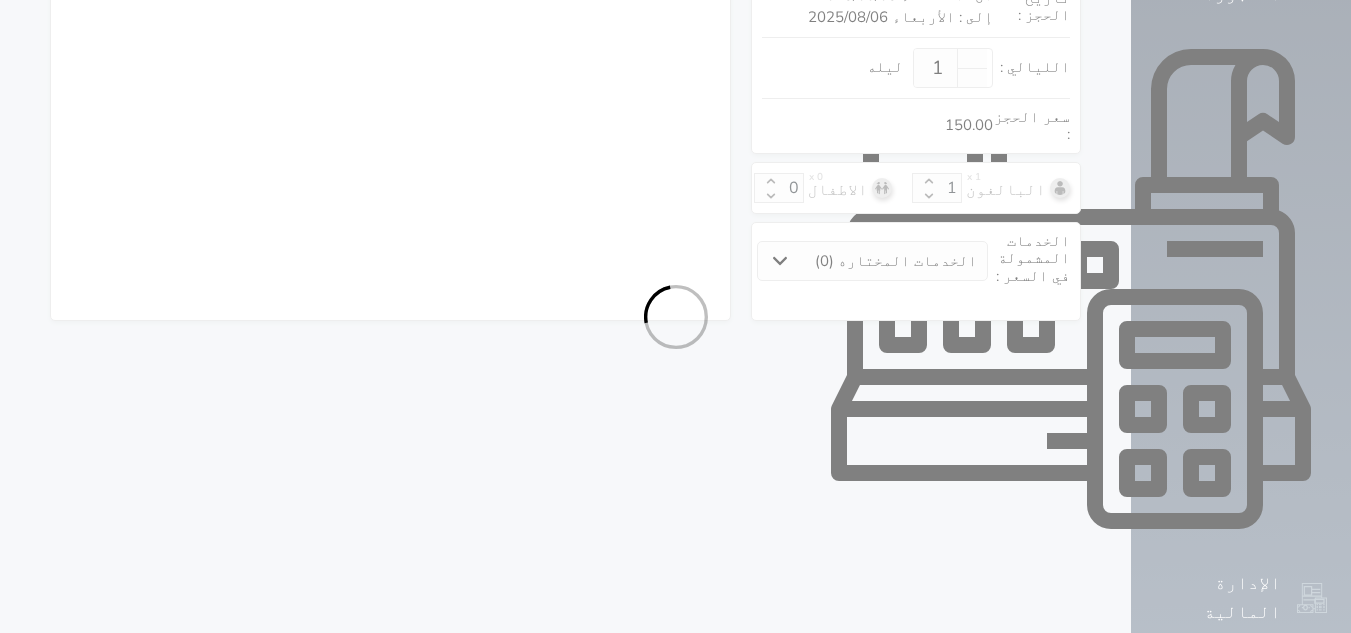 scroll, scrollTop: 470, scrollLeft: 0, axis: vertical 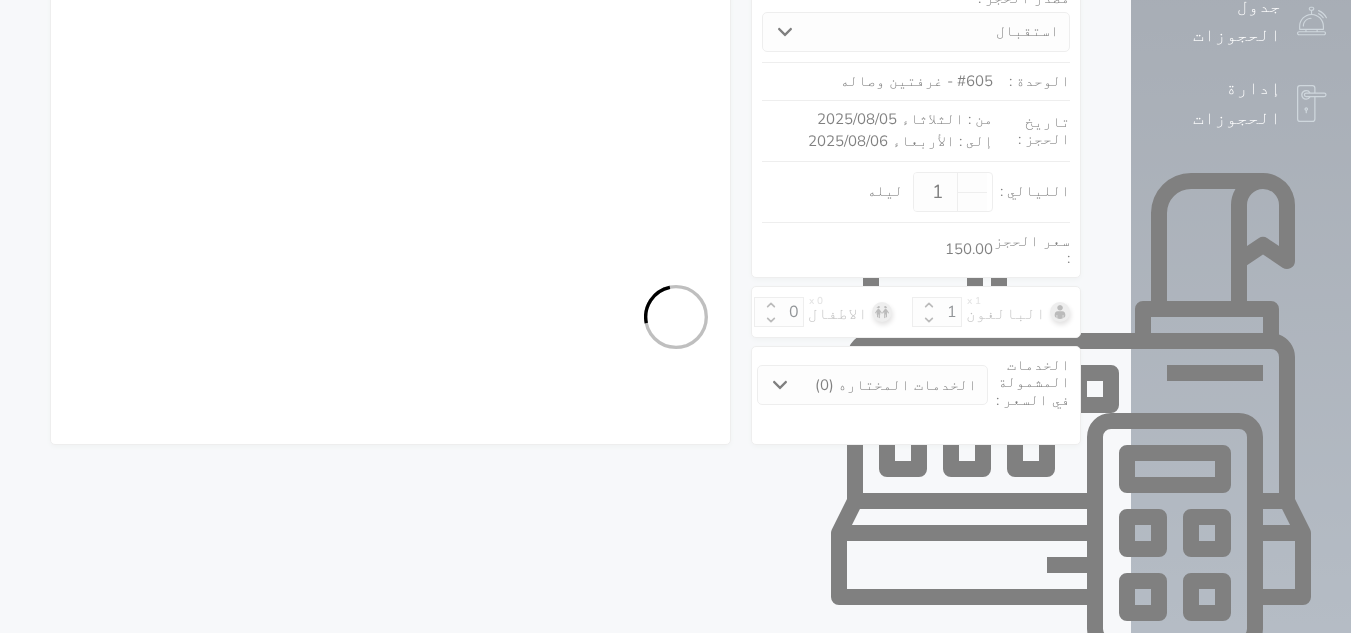 select on "1" 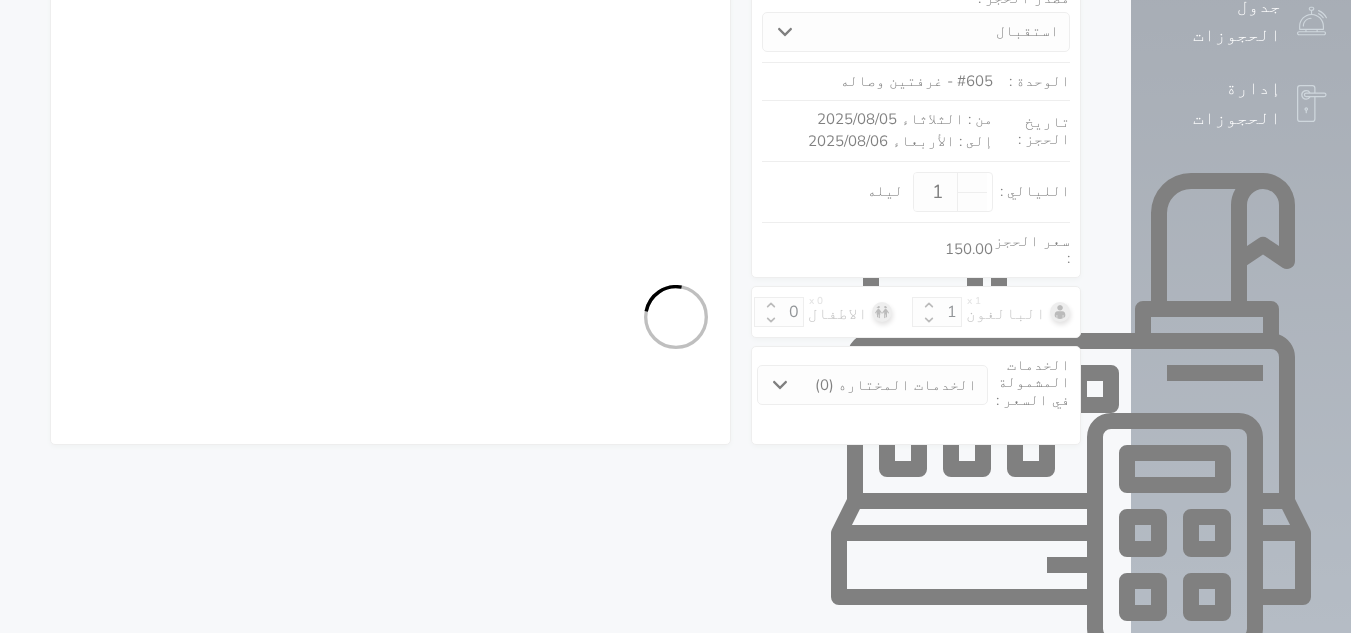 select on "113" 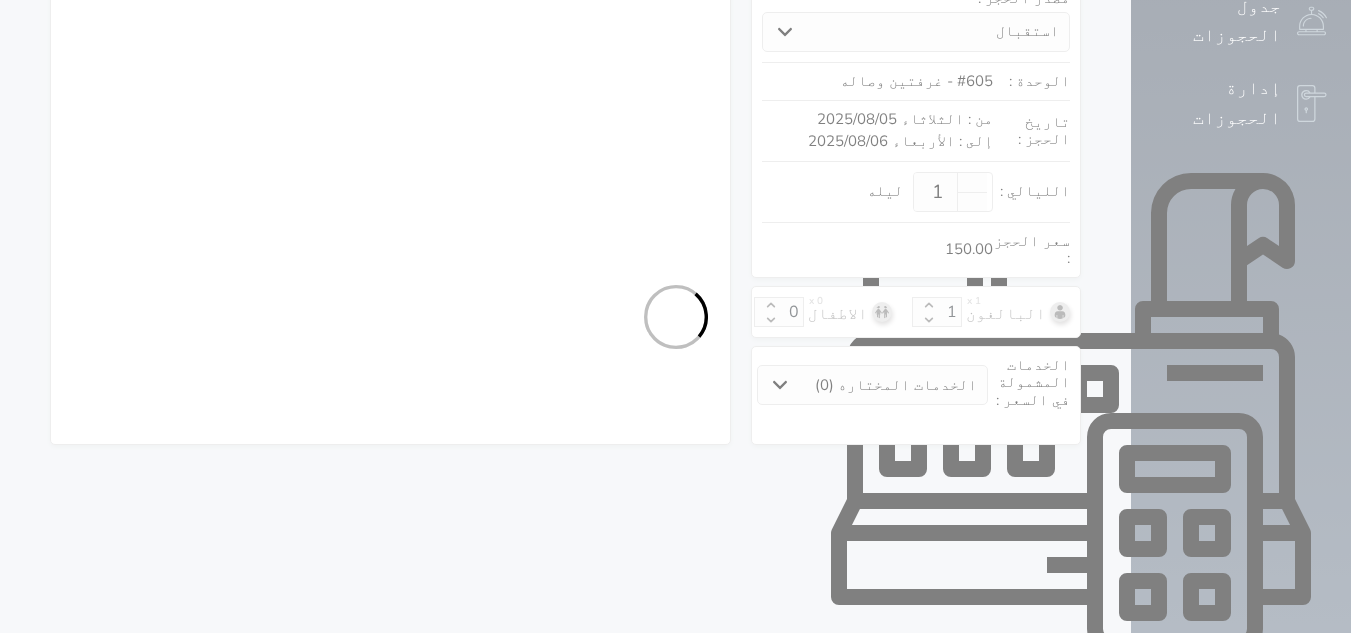 select on "1" 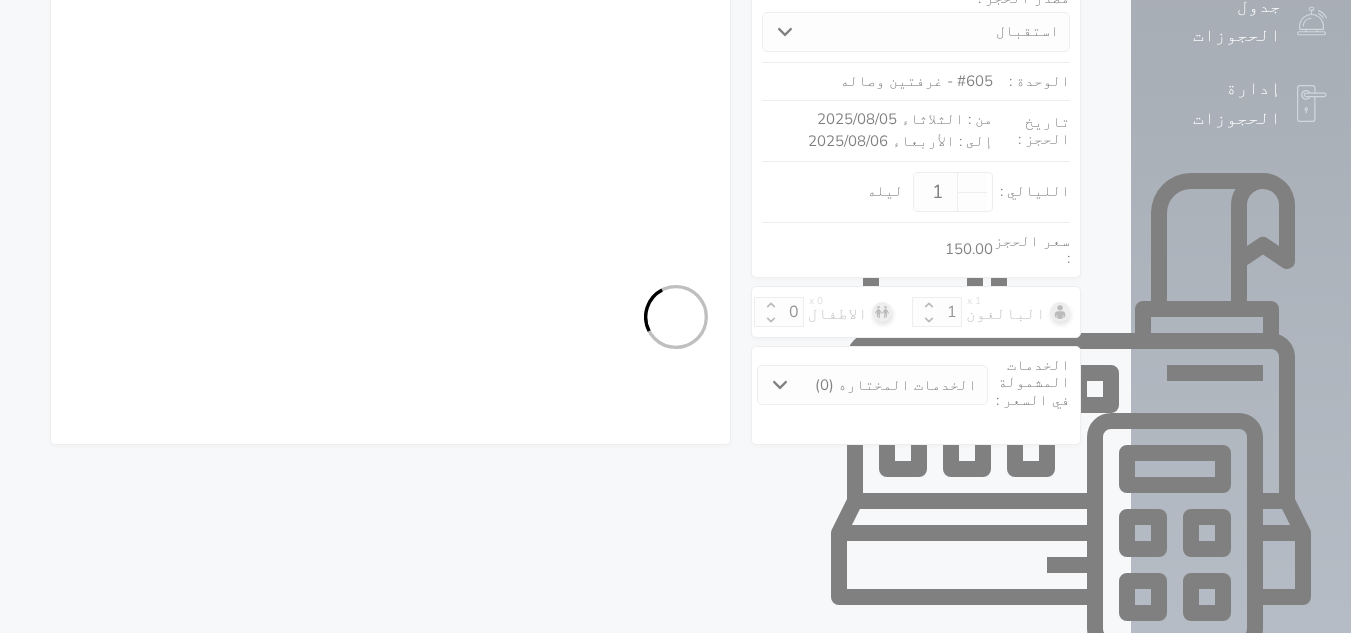 select 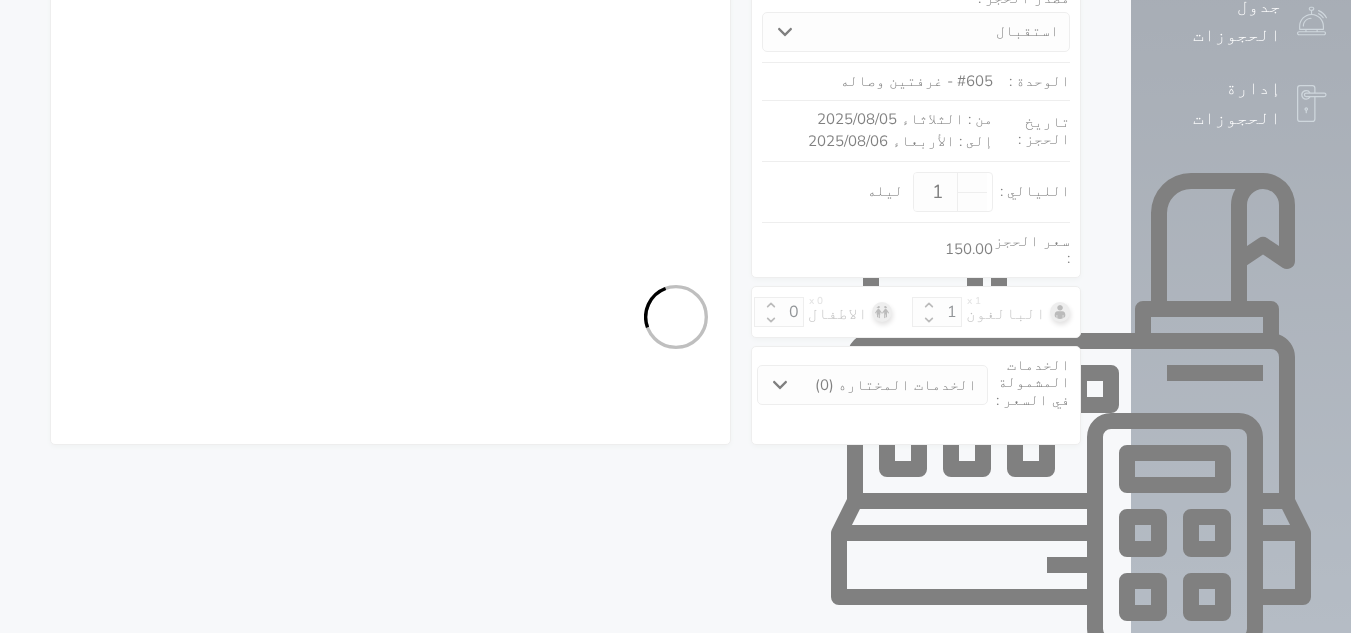 select on "7" 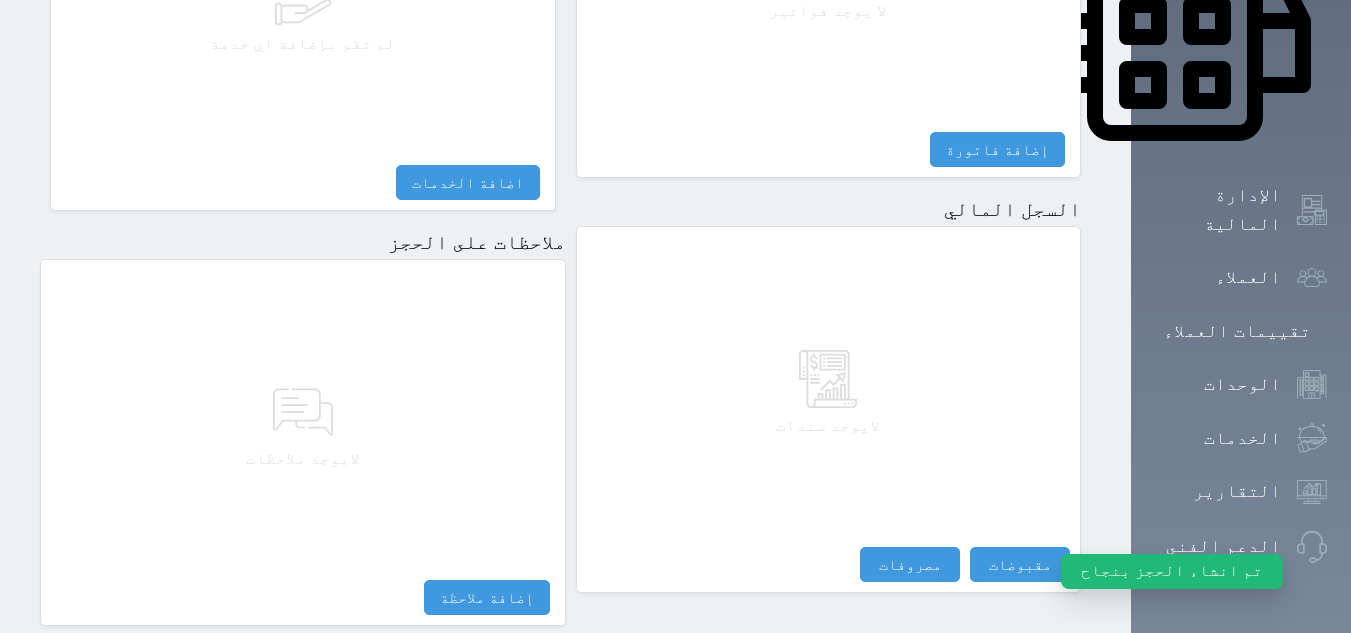 scroll, scrollTop: 1014, scrollLeft: 0, axis: vertical 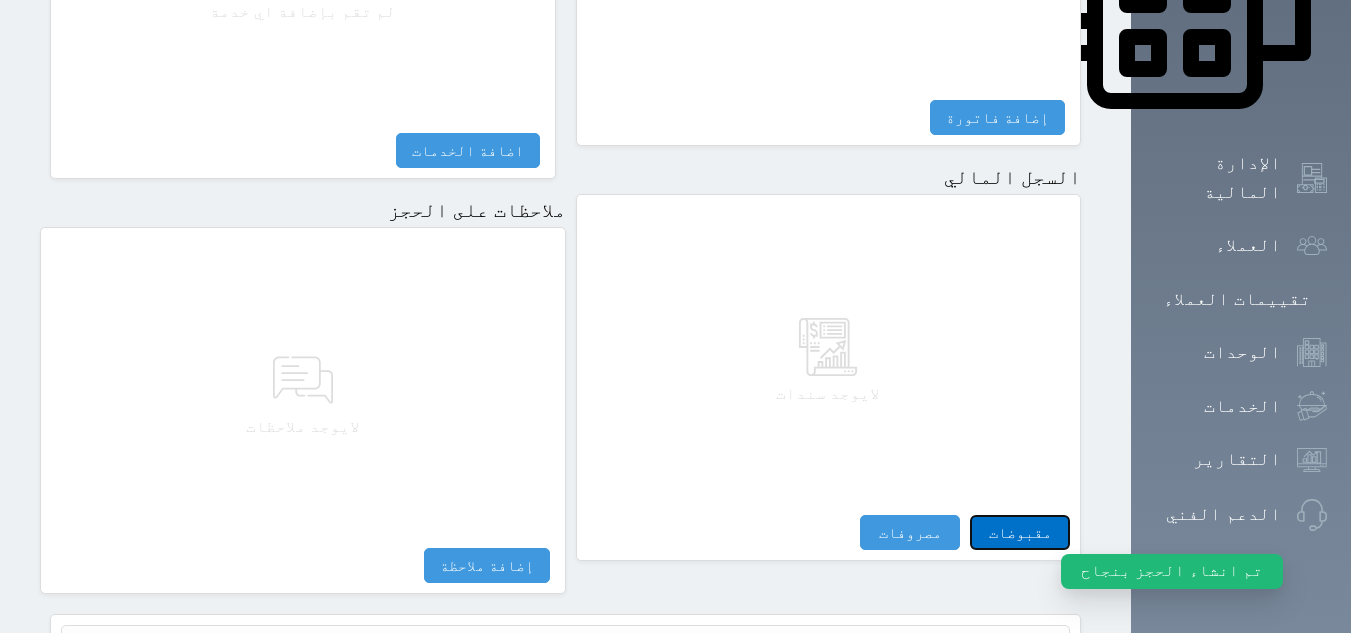 click on "مقبوضات" at bounding box center (1020, 532) 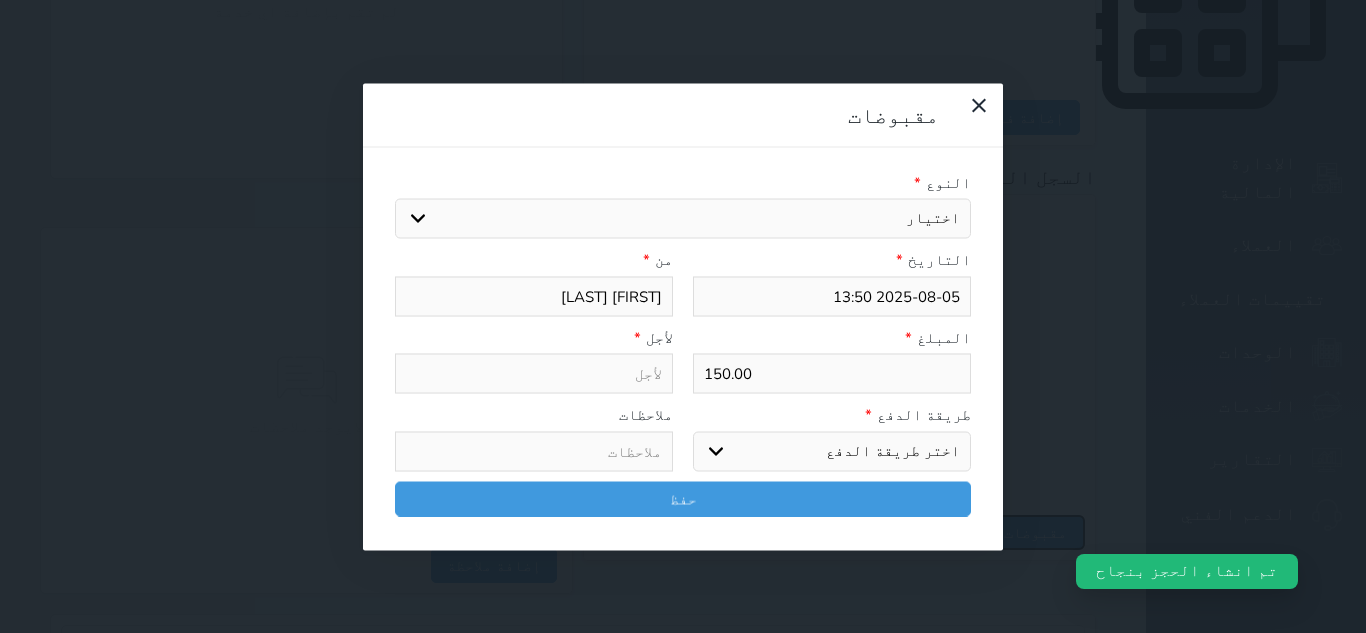 select 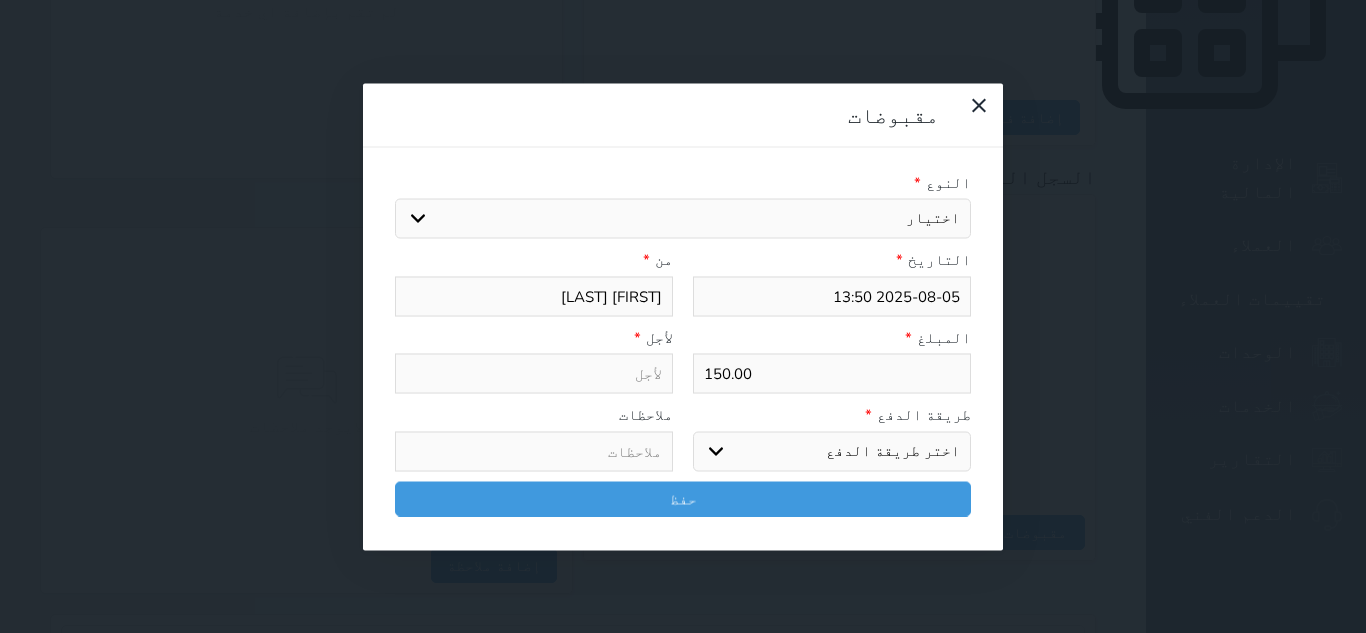 click on "اختيار   مقبوضات عامة قيمة إيجار فواتير تامين عربون لا ينطبق آخر مغسلة واي فاي - الإنترنت مواقف السيارات طعام الأغذية والمشروبات مشروبات المشروبات الباردة المشروبات الساخنة الإفطار غداء عشاء مخبز و كعك حمام سباحة الصالة الرياضية سبا و خدمات الجمال اختيار وإسقاط (خدمات النقل) ميني بار كابل - تلفزيون سرير إضافي تصفيف الشعر التسوق خدمات الجولات السياحية المنظمة خدمات الدليل السياحي" at bounding box center (683, 219) 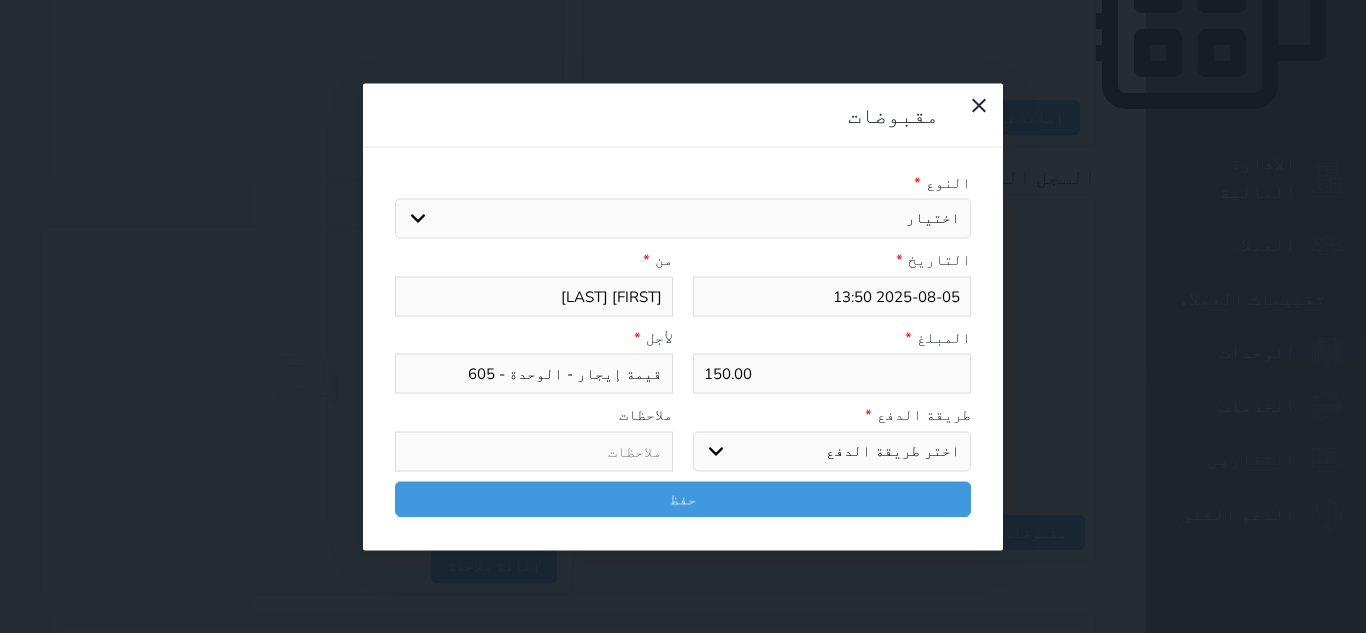 click on "اختر طريقة الدفع   دفع نقدى   تحويل بنكى   مدى   بطاقة ائتمان   آجل" at bounding box center (832, 451) 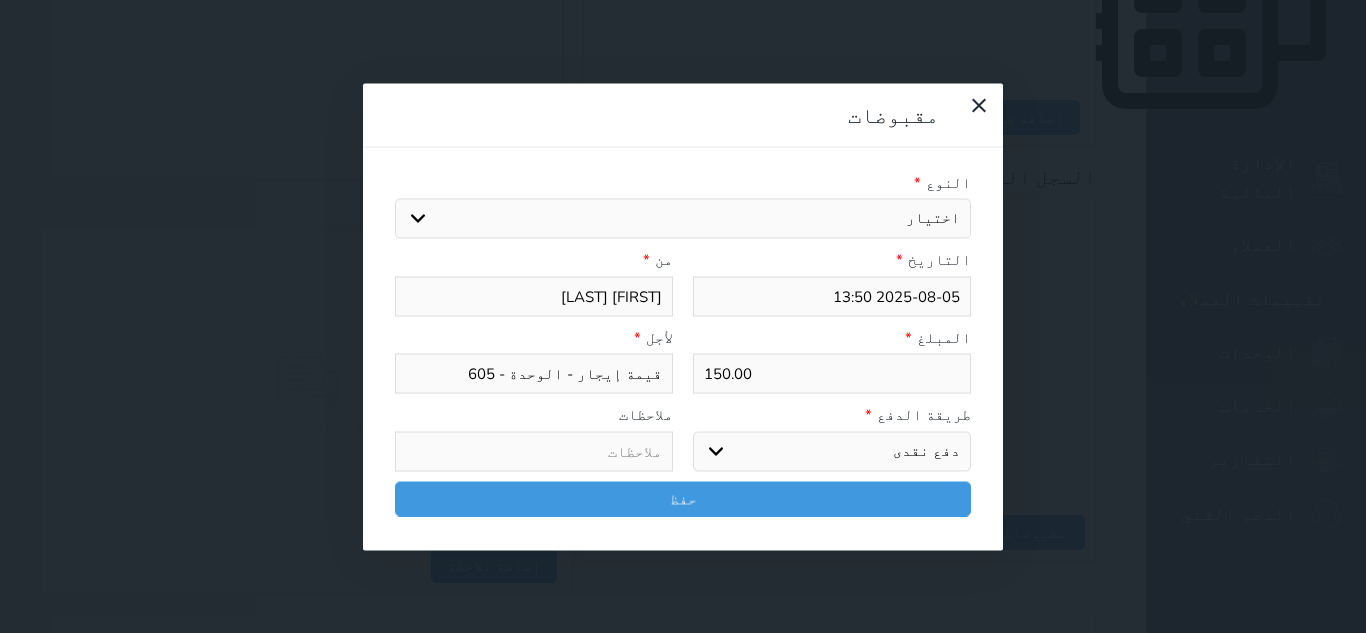 click on "اختر طريقة الدفع   دفع نقدى   تحويل بنكى   مدى   بطاقة ائتمان   آجل" at bounding box center (832, 451) 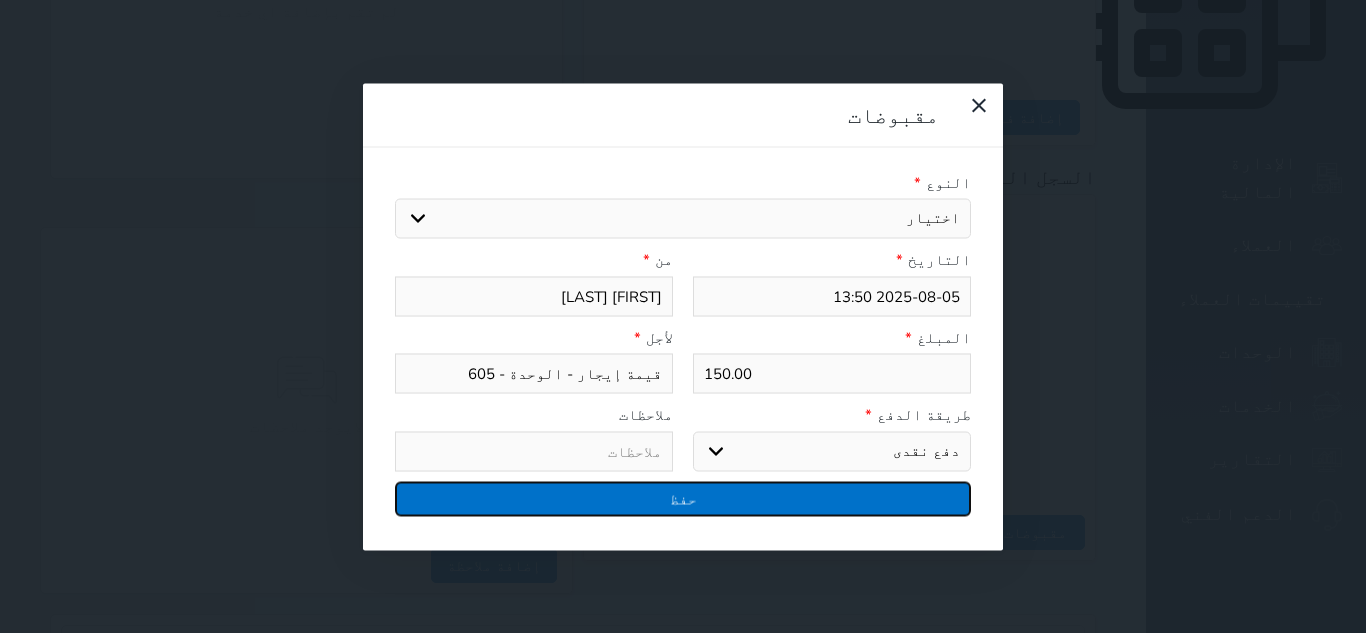 click on "حفظ" at bounding box center (683, 498) 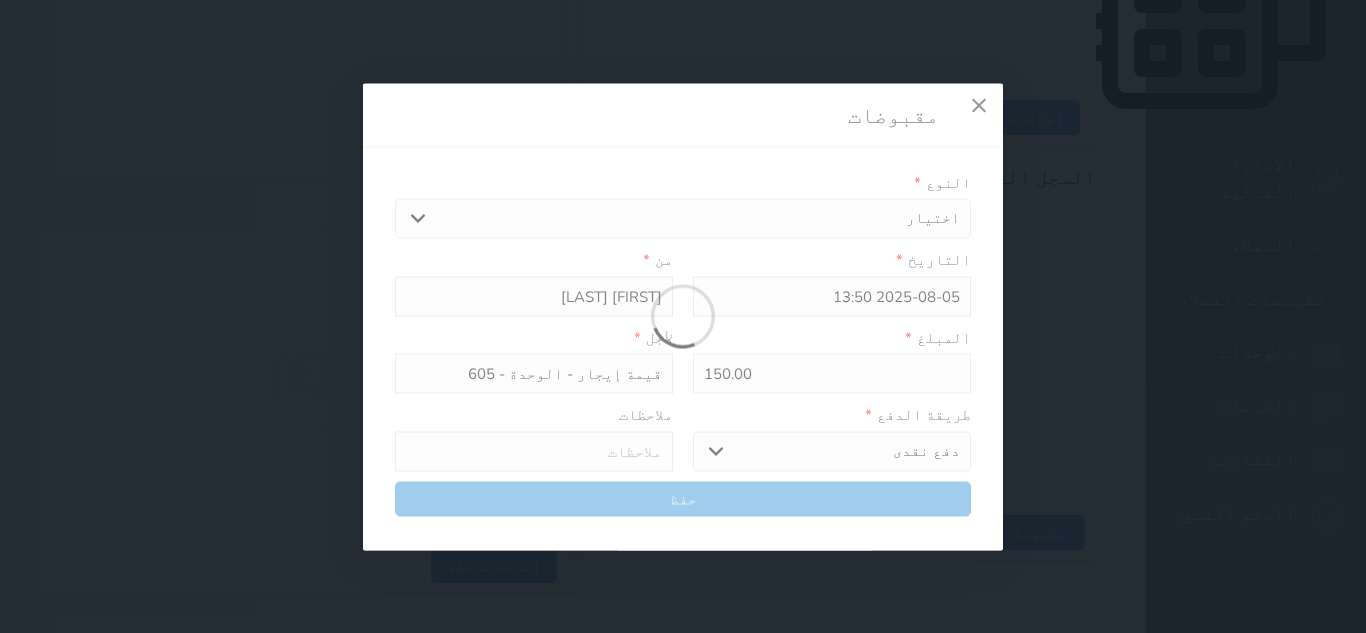select 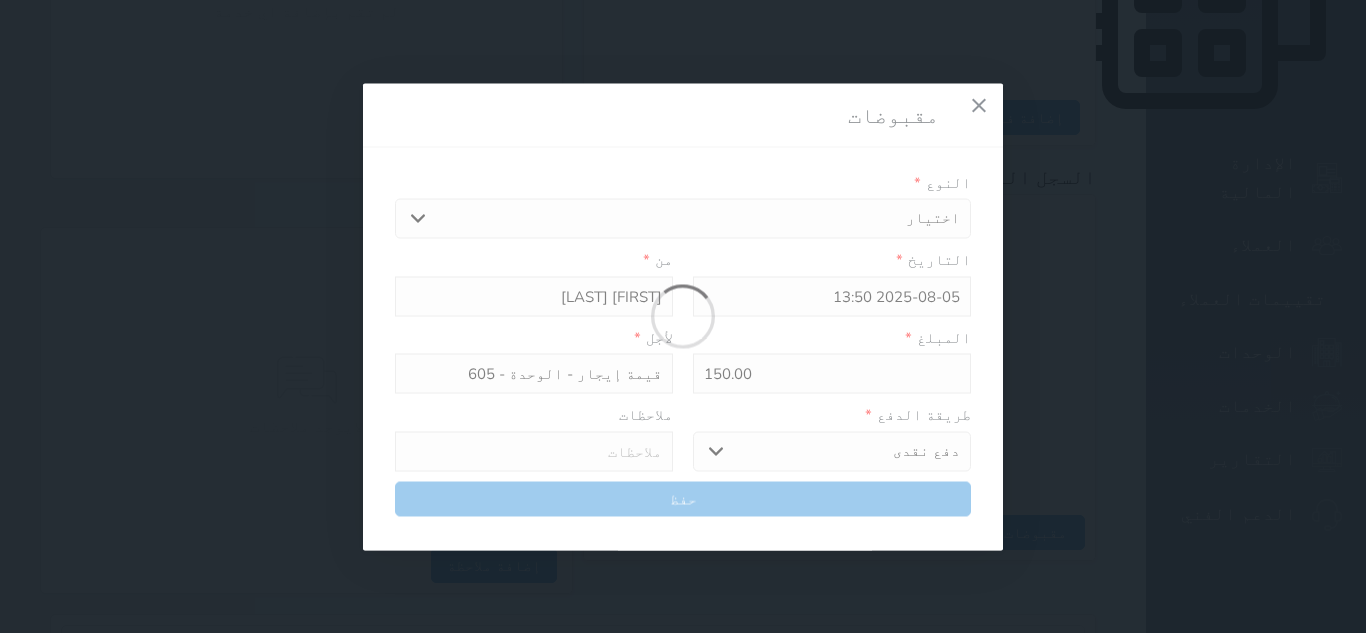 type 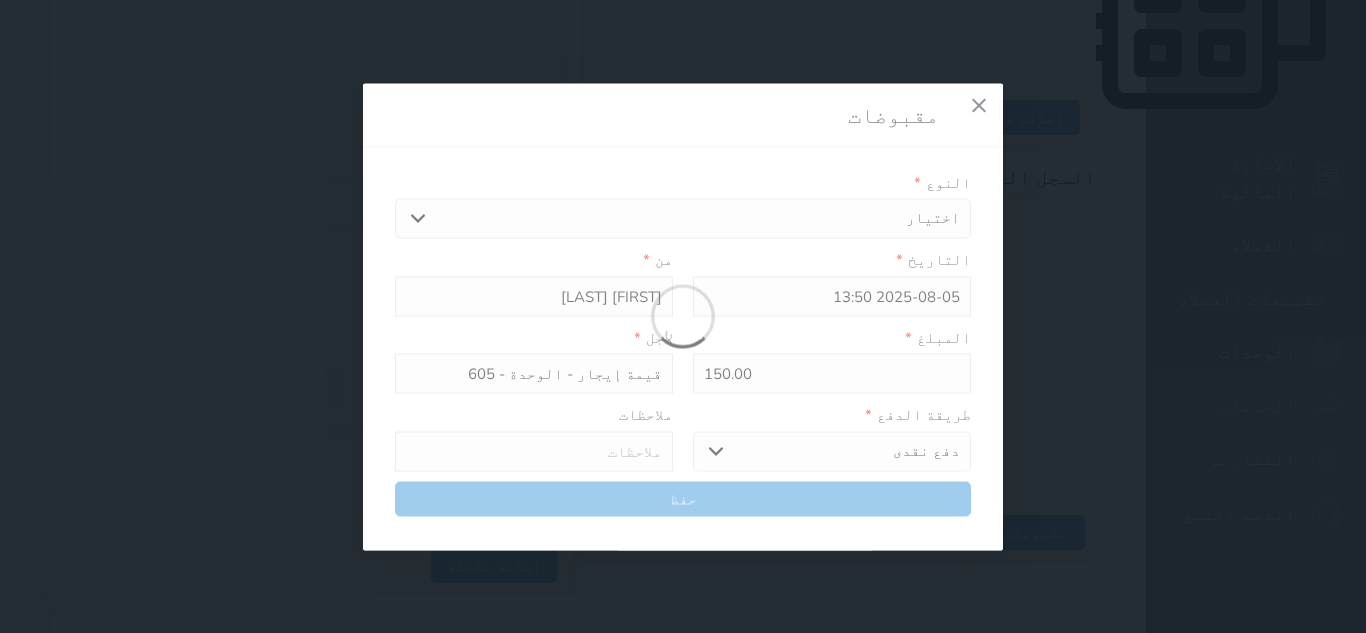 type on "0" 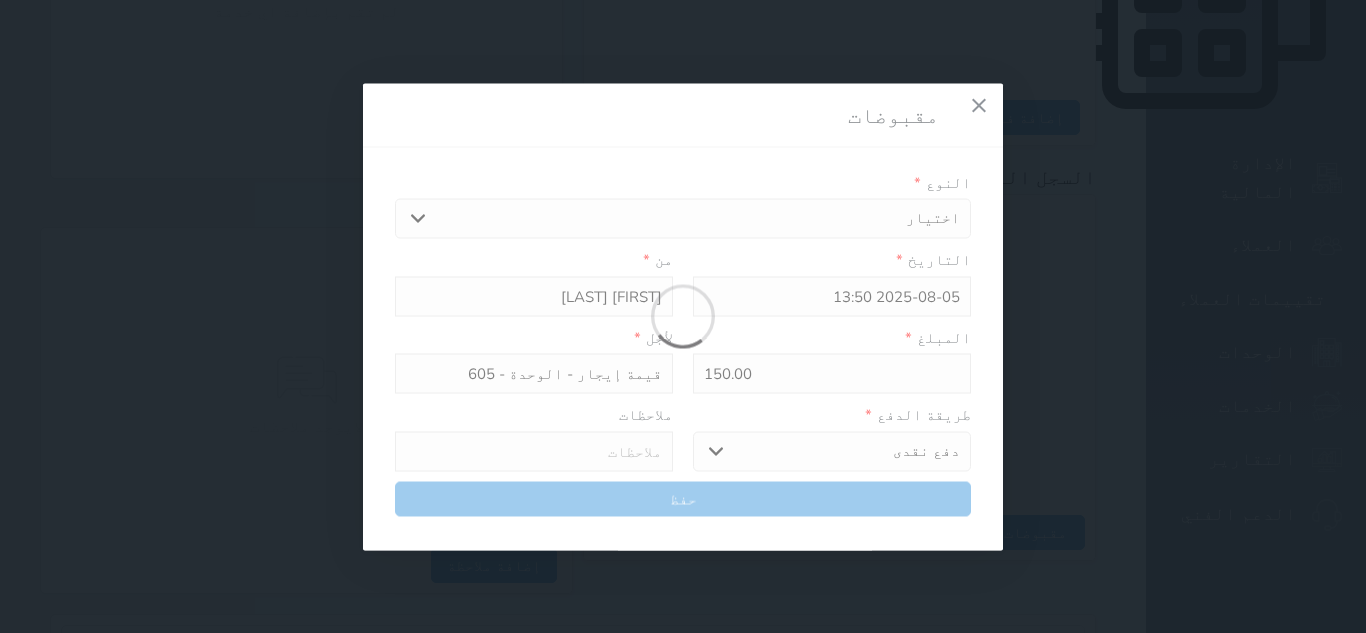 select 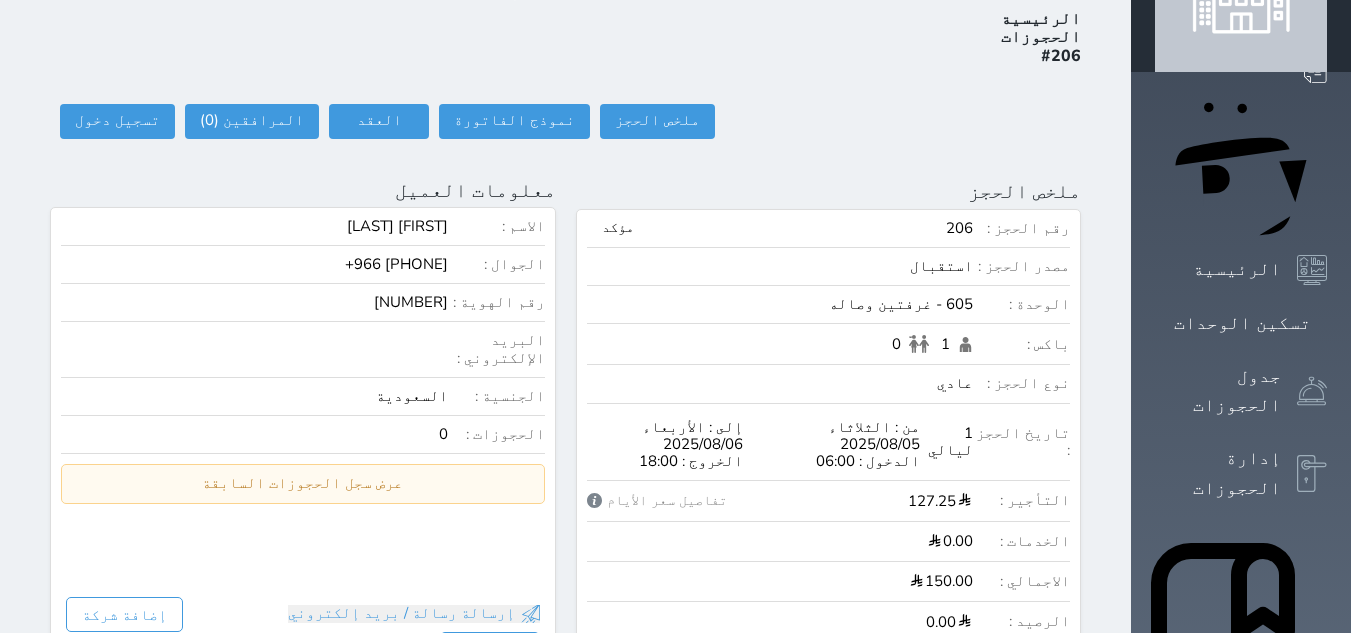 scroll, scrollTop: 0, scrollLeft: 0, axis: both 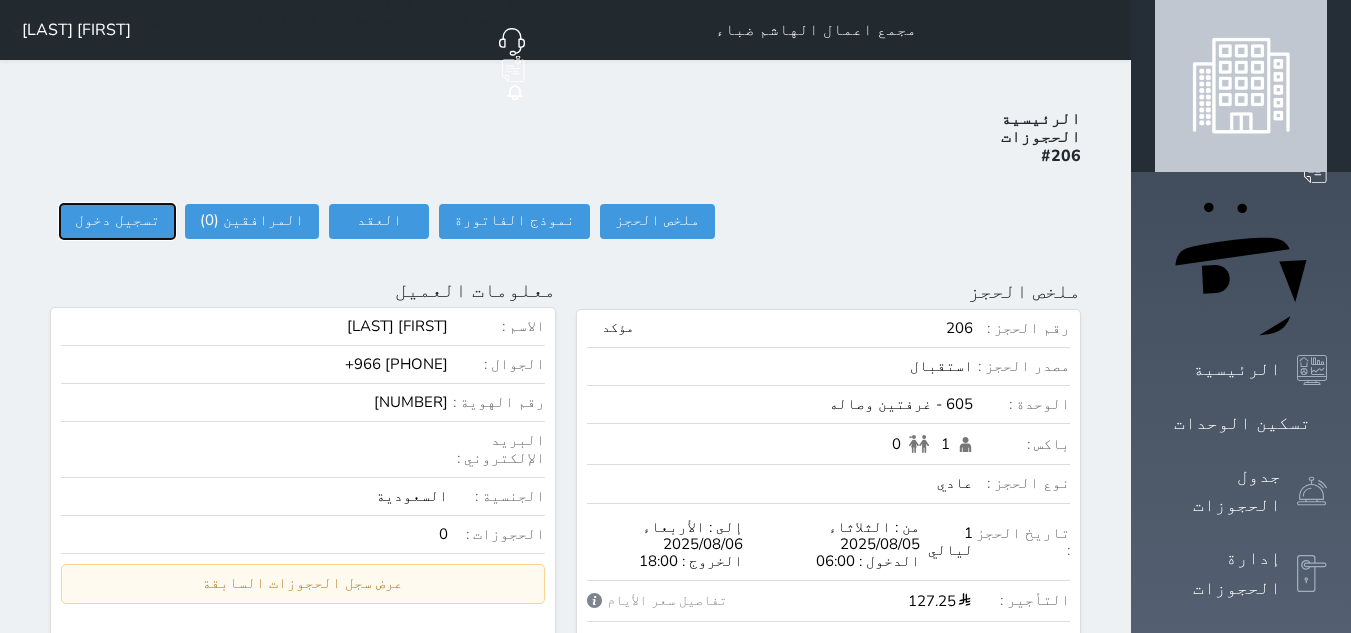 drag, startPoint x: 80, startPoint y: 150, endPoint x: 414, endPoint y: 220, distance: 341.2565 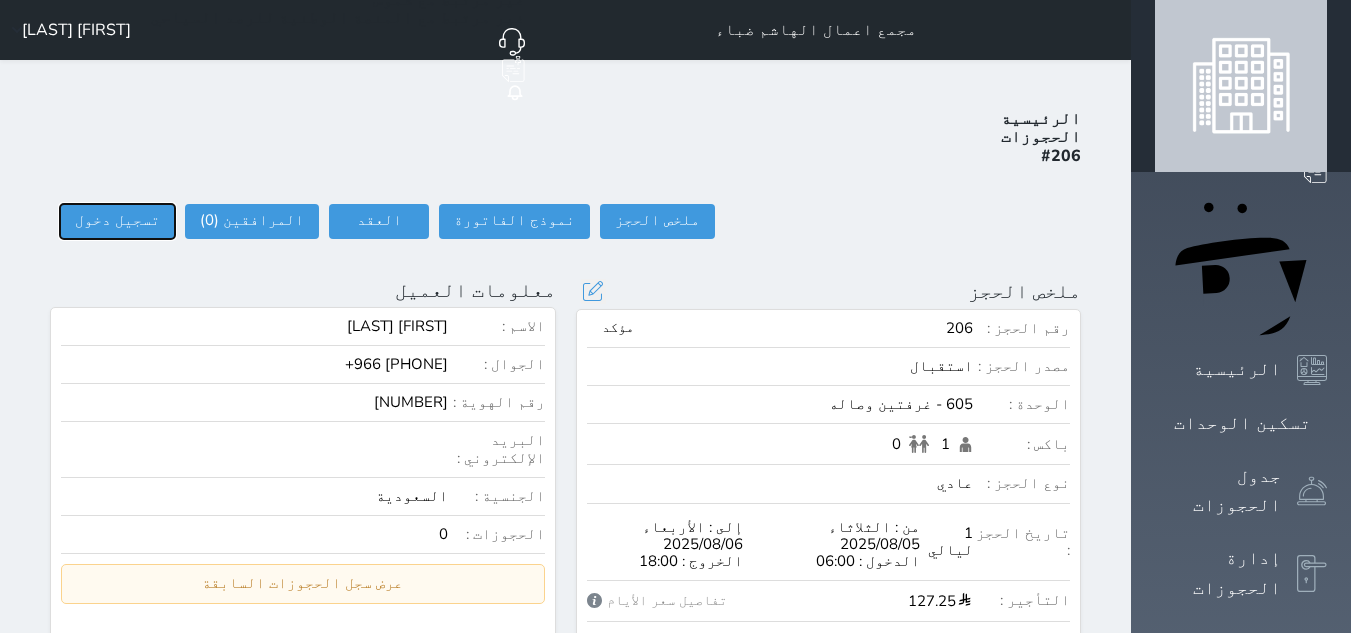 type on "13:52" 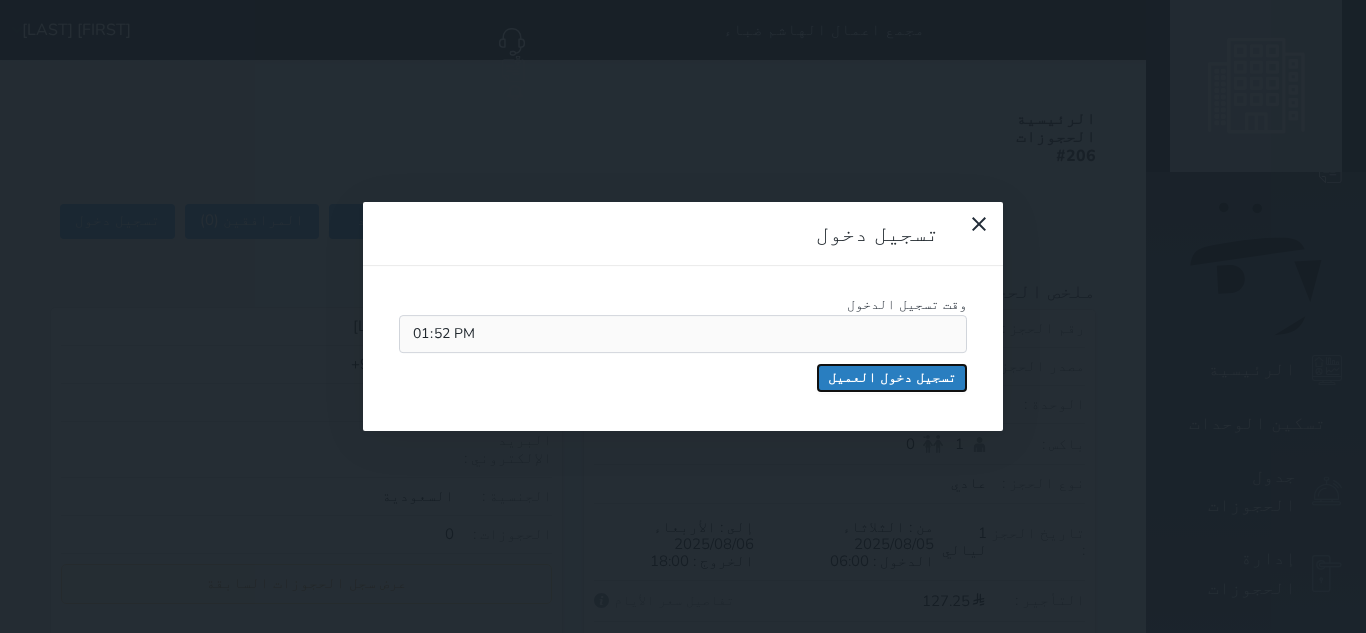 click on "تسجيل دخول العميل" at bounding box center (892, 378) 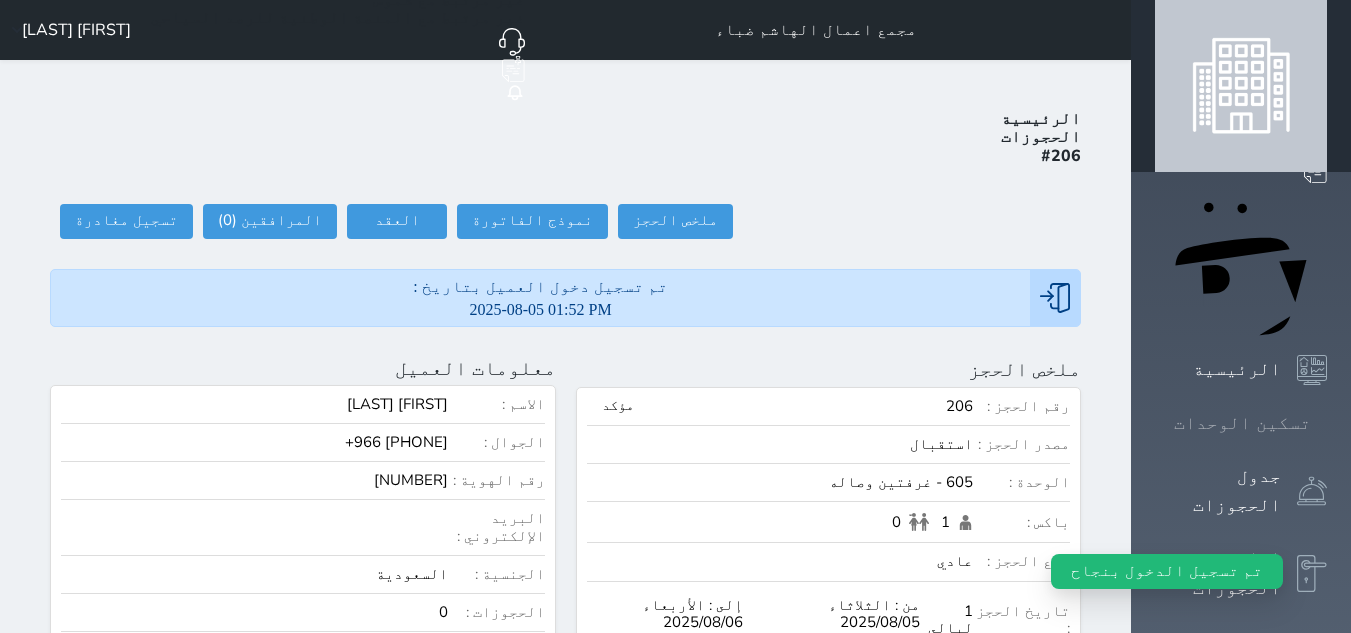 click on "تسكين الوحدات" at bounding box center [1242, 423] 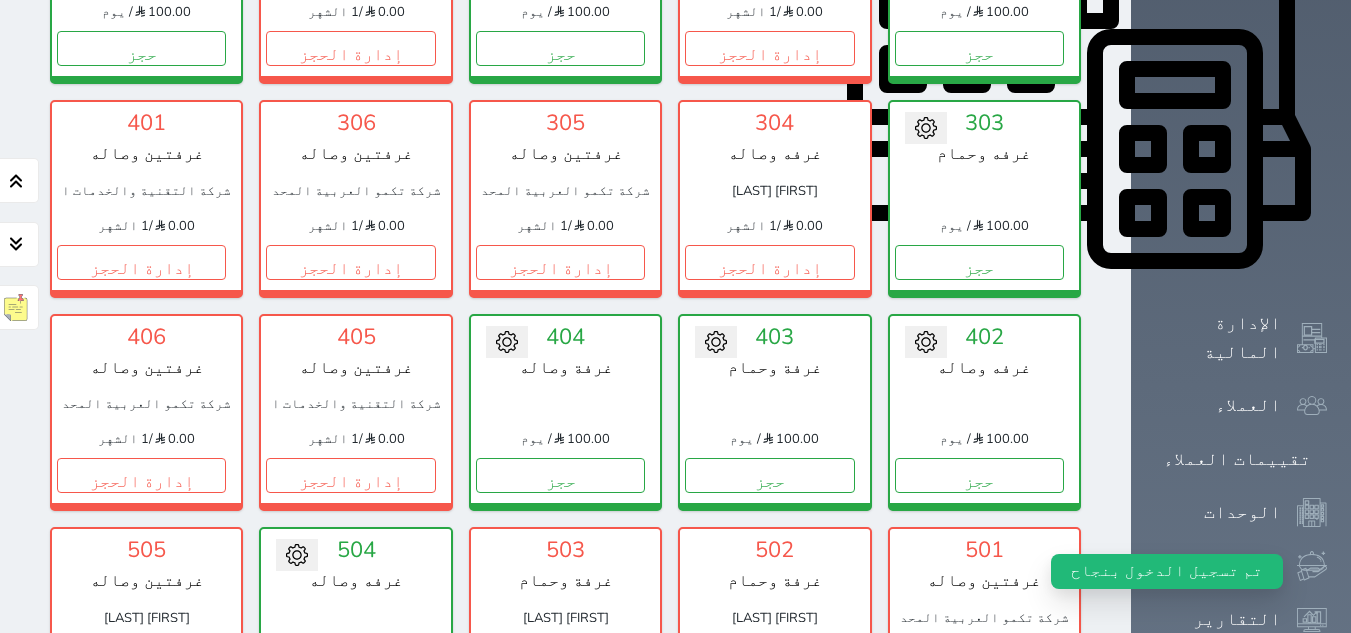 scroll, scrollTop: 1278, scrollLeft: 0, axis: vertical 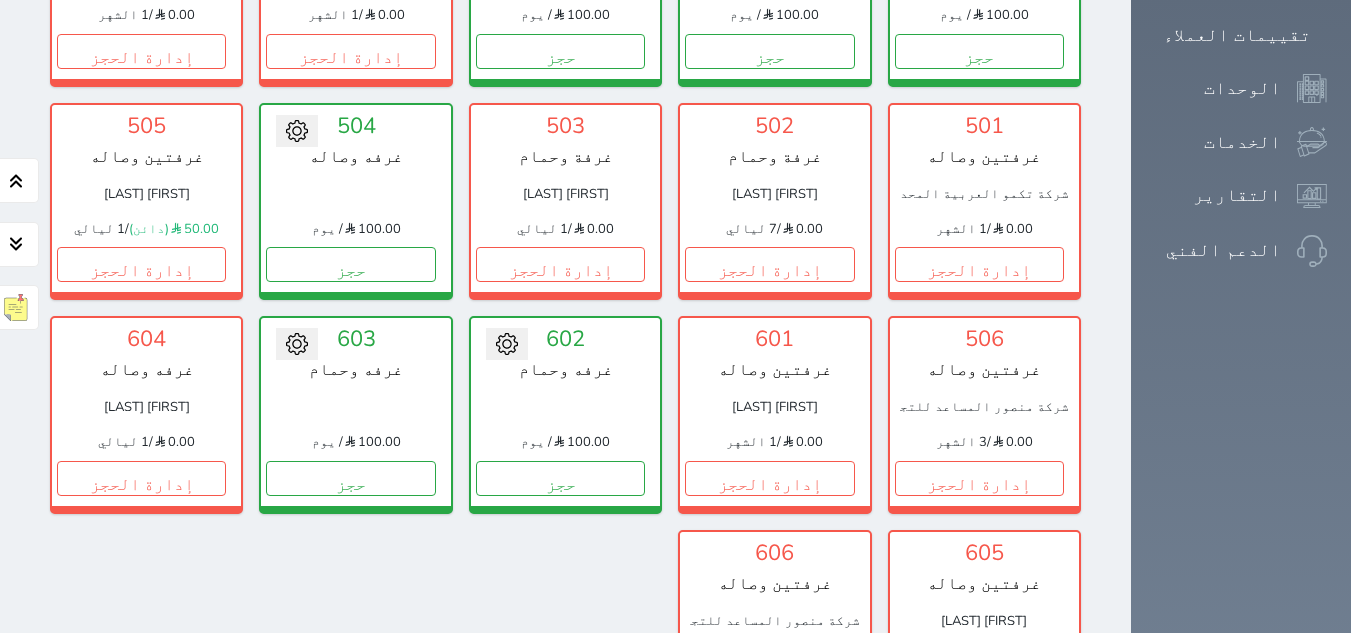 click on "عرض رصيد الصندوق" at bounding box center (304, 809) 